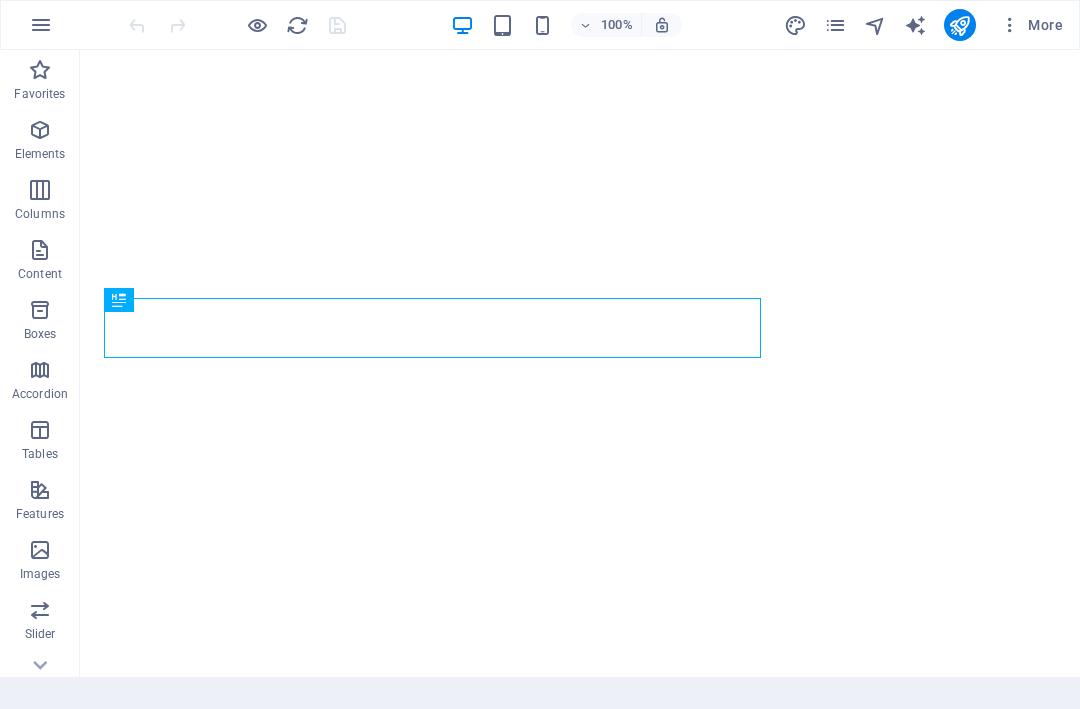 scroll, scrollTop: 0, scrollLeft: 0, axis: both 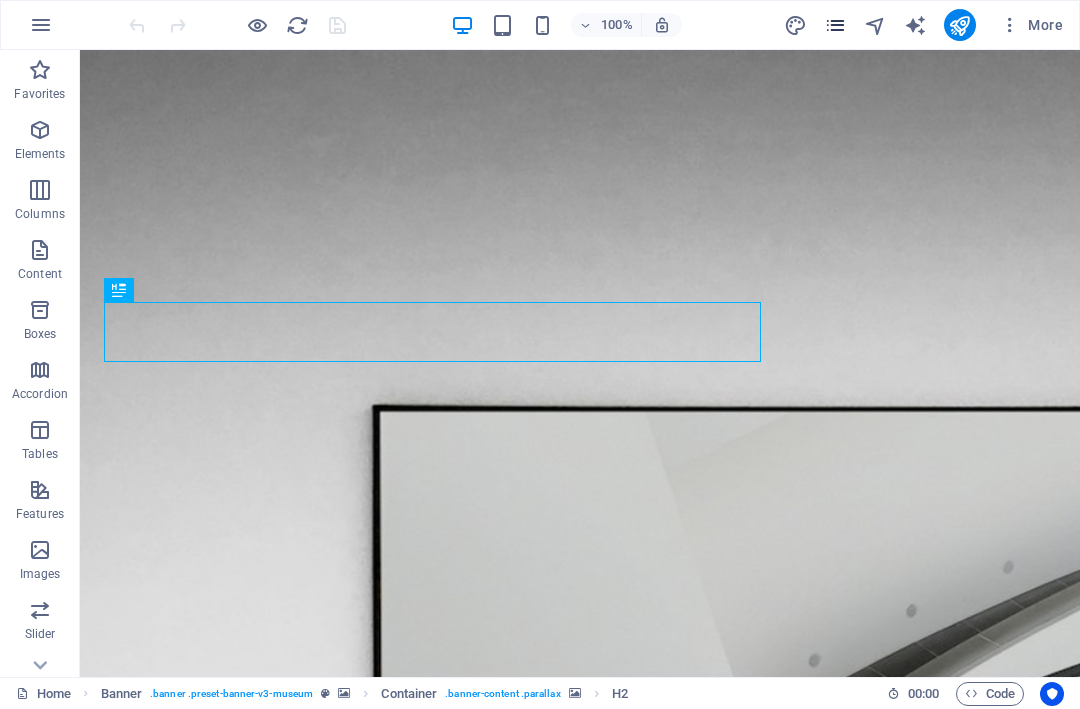 click at bounding box center (835, 25) 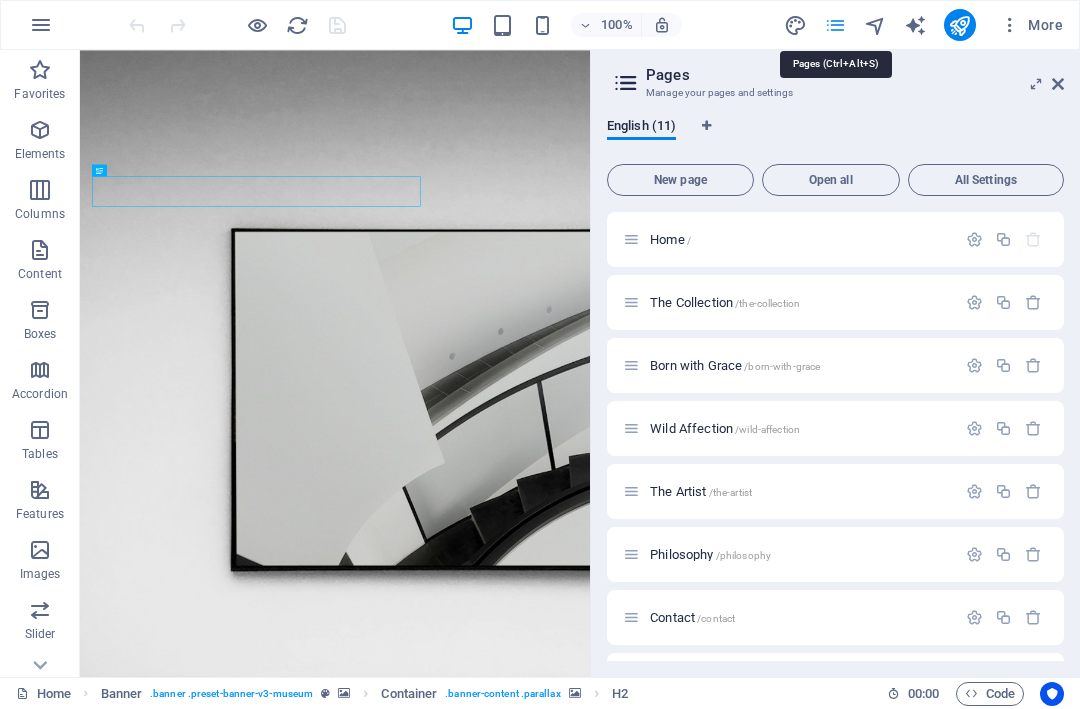click at bounding box center [835, 25] 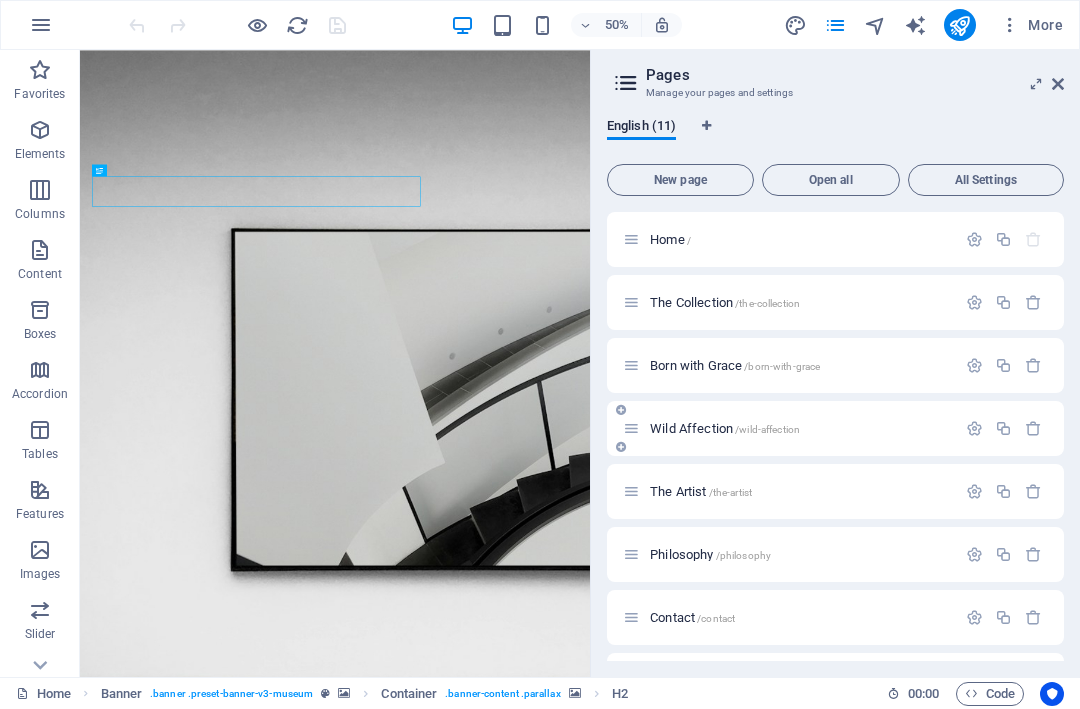 click on "Wild Affection /wild-affection" at bounding box center (789, 428) 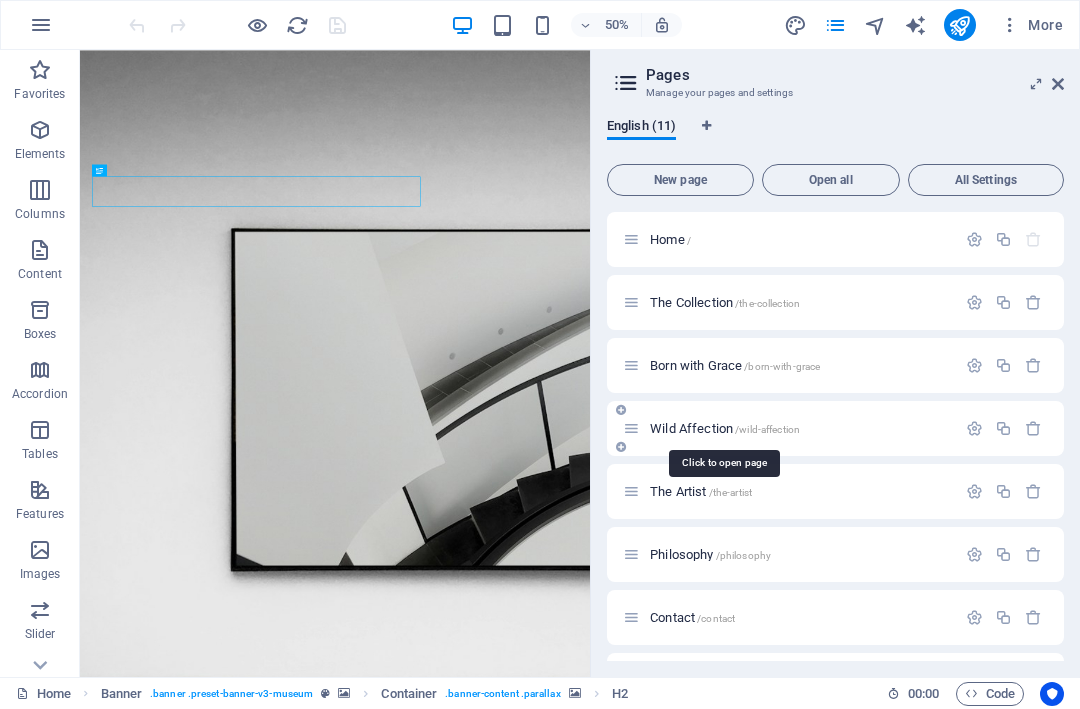 click on "Wild Affection /wild-affection" at bounding box center [725, 428] 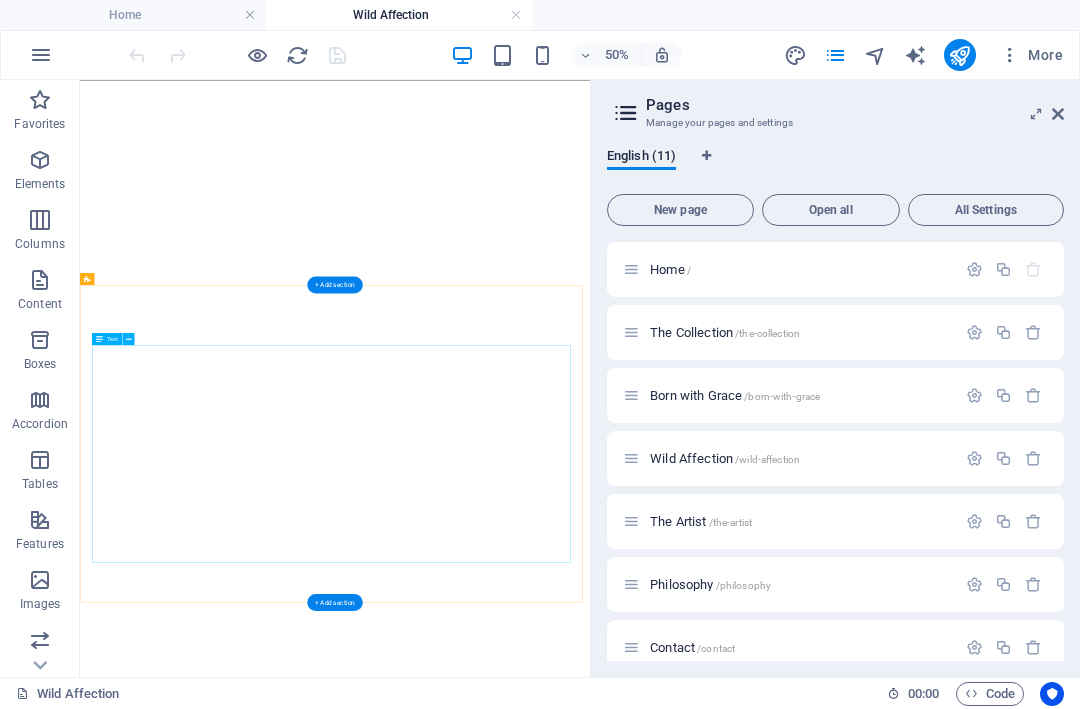 scroll, scrollTop: 1191, scrollLeft: 0, axis: vertical 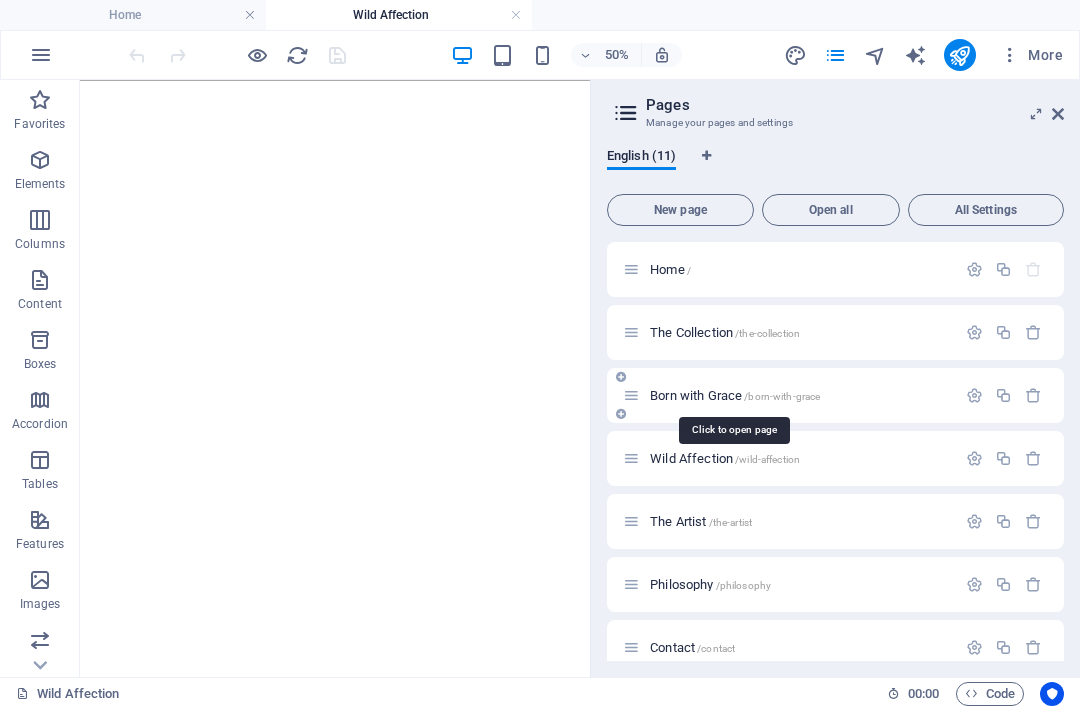 click on "Born with Grace /born-with-grace" at bounding box center [735, 395] 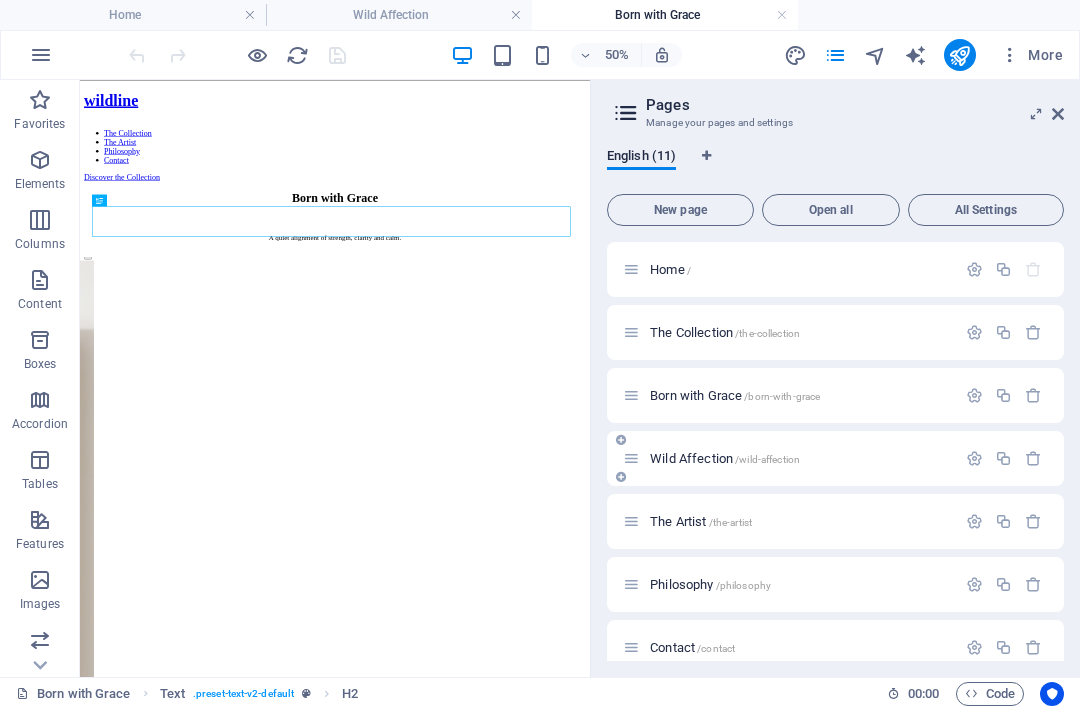 scroll, scrollTop: 0, scrollLeft: 0, axis: both 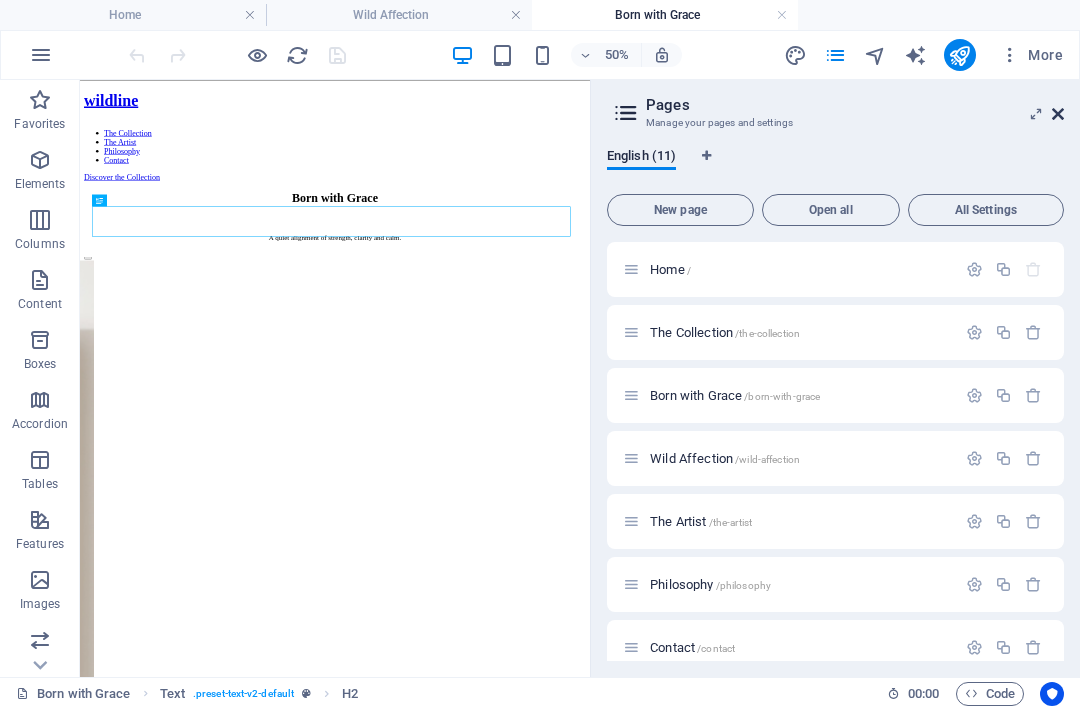 click at bounding box center (1058, 114) 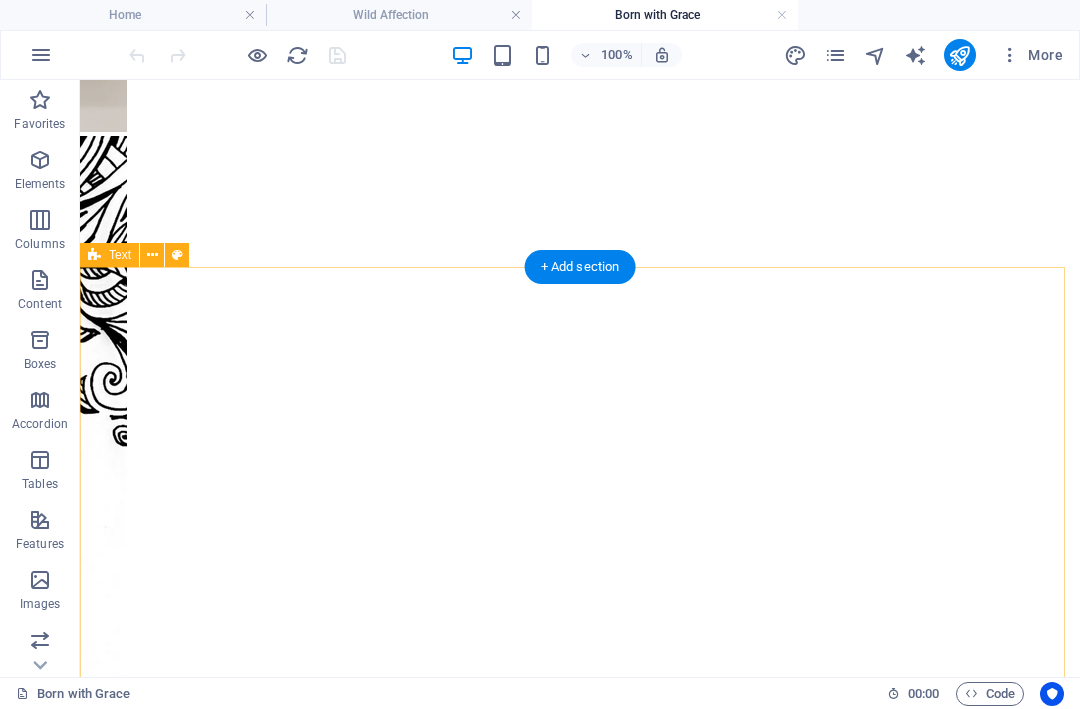 scroll, scrollTop: 1393, scrollLeft: 0, axis: vertical 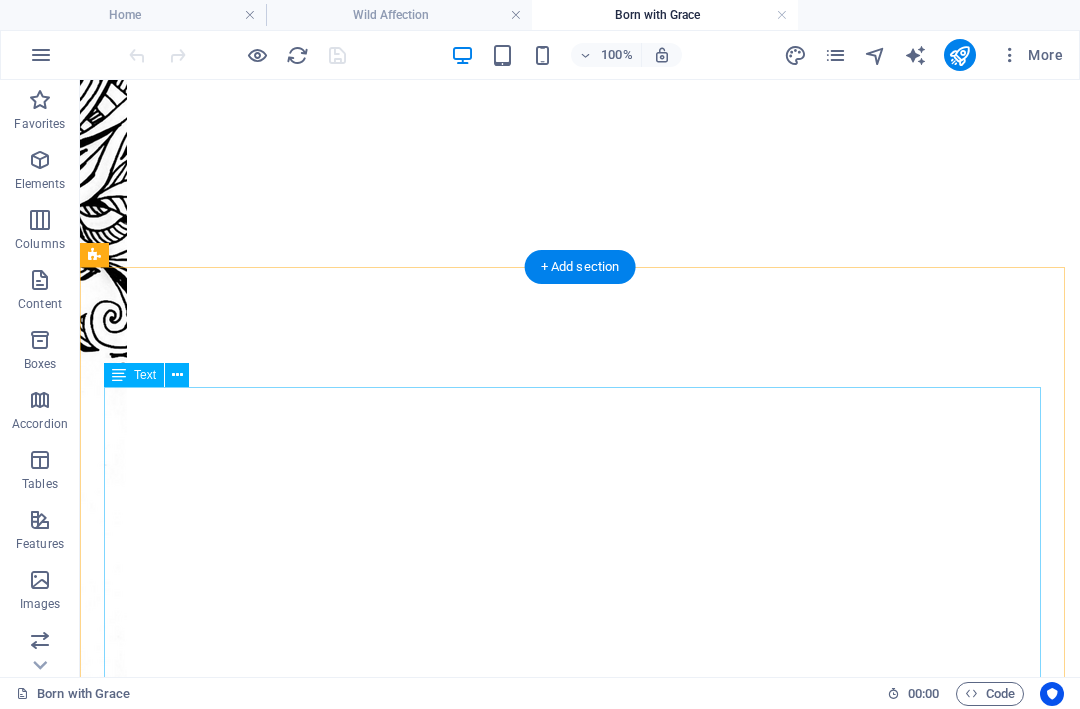 click on "Original artwork : 21 x 21 cm Medium : Ink on fine art paper Year : 2022 Certificate : Signed and certified Limited Edition Giclée Prints : 10 prints + 2 Artist Proofs (not for sale) Print type : Archival pigment (Giclée) on museum-grade fine art paper Available sizes: 50 x 50 cm — 3 prints 70 x 70 cm — 5 prints 90 x 90 cm — 2 prints Signature : Hand-signed and numbered in the white border beneath the image Certificate : Each print includes a signed Certificate of Authenticity Framing : Unframed Once all pieces are acquired, this edition will be permanently closed." at bounding box center [580, 4670] 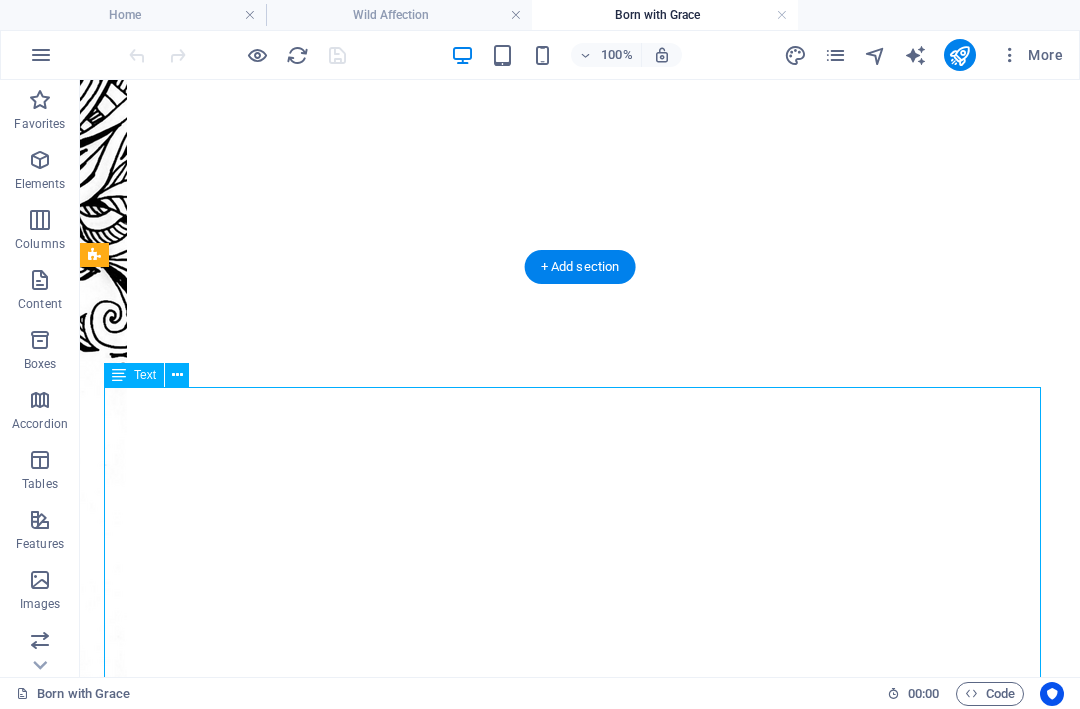 click on "Original artwork : 21 x 21 cm Medium : Ink on fine art paper Year : 2022 Certificate : Signed and certified Limited Edition Giclée Prints : 10 prints + 2 Artist Proofs (not for sale) Print type : Archival pigment (Giclée) on museum-grade fine art paper Available sizes: 50 x 50 cm — 3 prints 70 x 70 cm — 5 prints 90 x 90 cm — 2 prints Signature : Hand-signed and numbered in the white border beneath the image Certificate : Each print includes a signed Certificate of Authenticity Framing : Unframed Once all pieces are acquired, this edition will be permanently closed." at bounding box center [580, 4670] 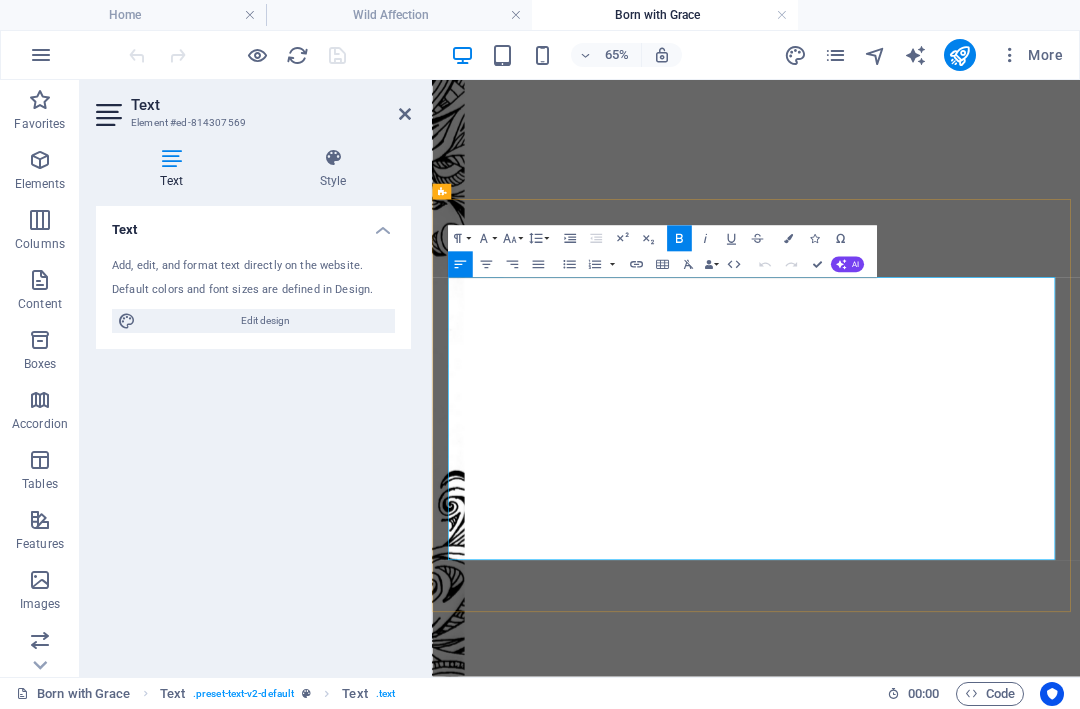 click on "Original artwork : 21 x 21 cm" at bounding box center (536, 4385) 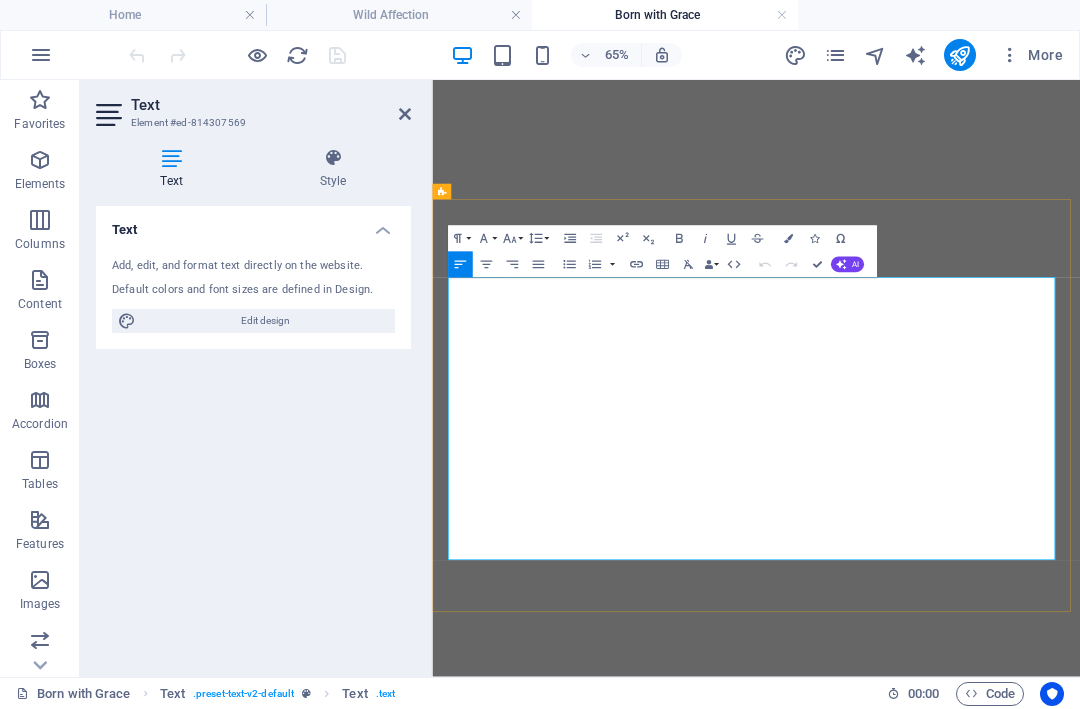 type 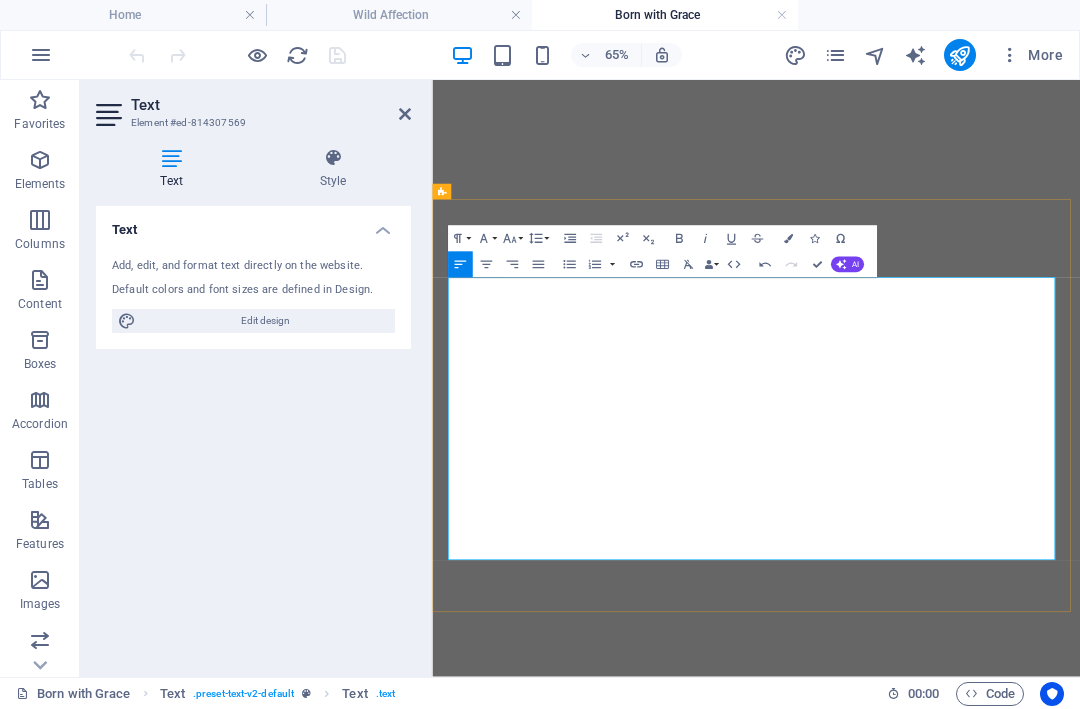 click on "Original artwork : 20 x 21 cm" at bounding box center (537, 4385) 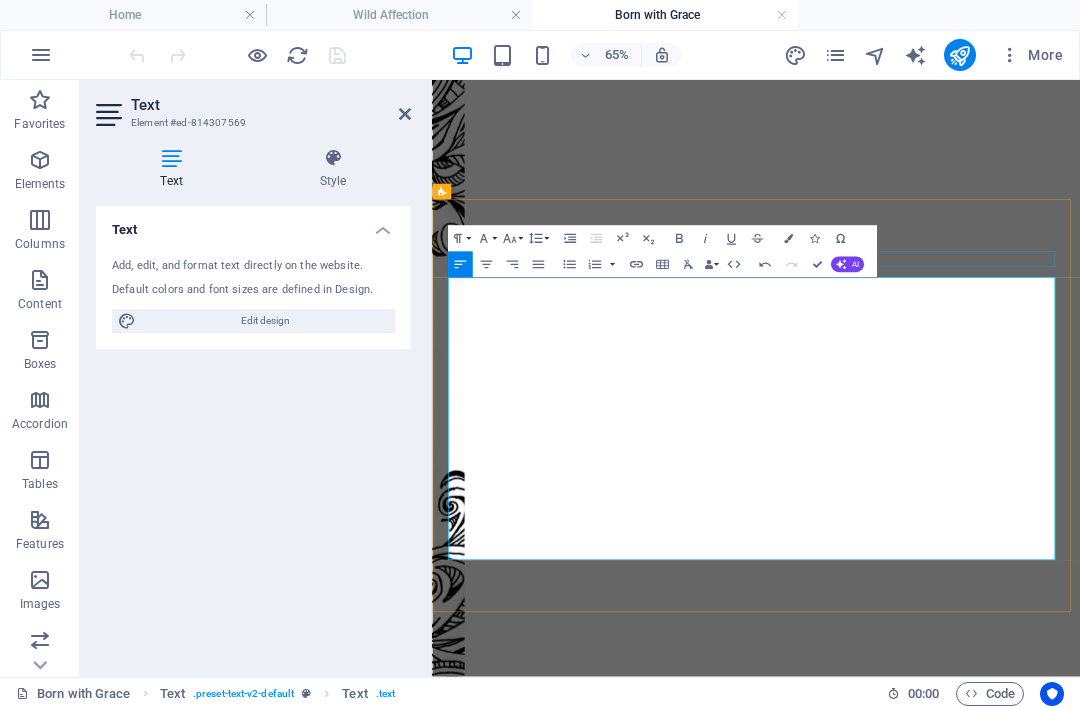 click on "Details" at bounding box center [930, 4312] 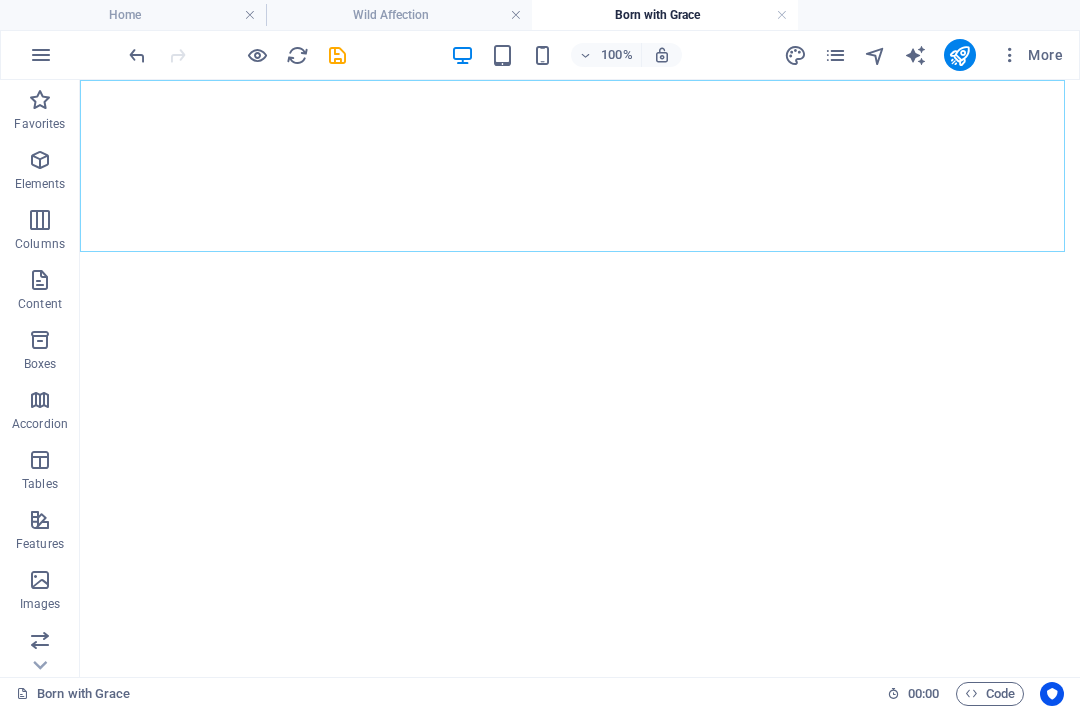 scroll, scrollTop: 1527, scrollLeft: 0, axis: vertical 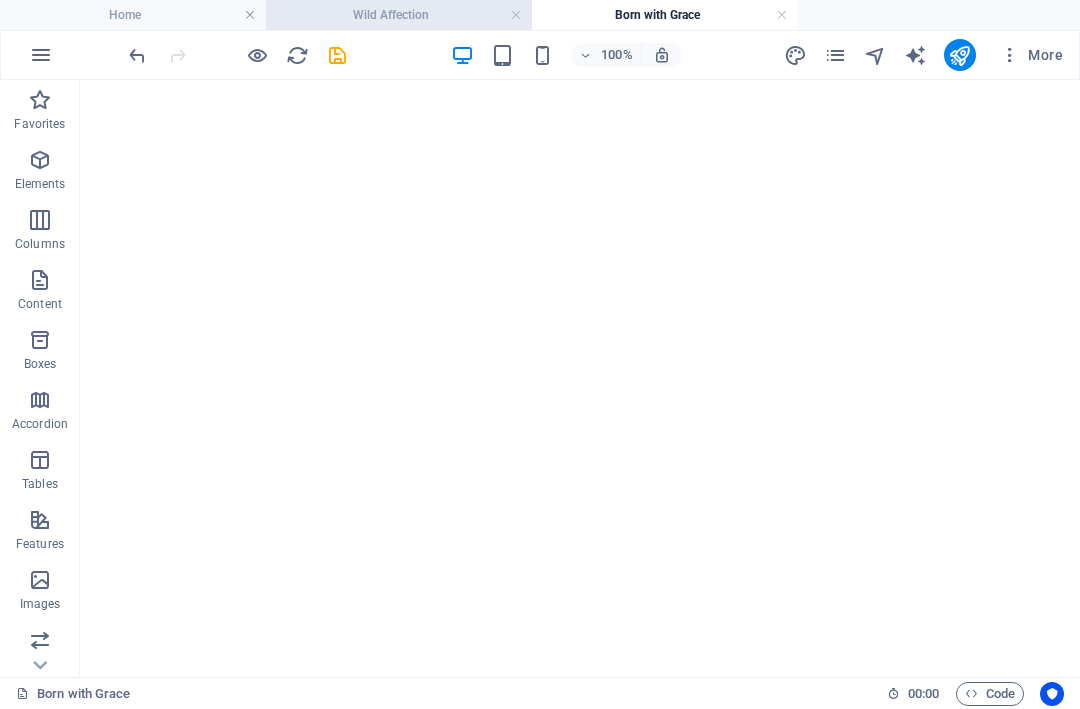 click on "Wild Affection" at bounding box center [399, 15] 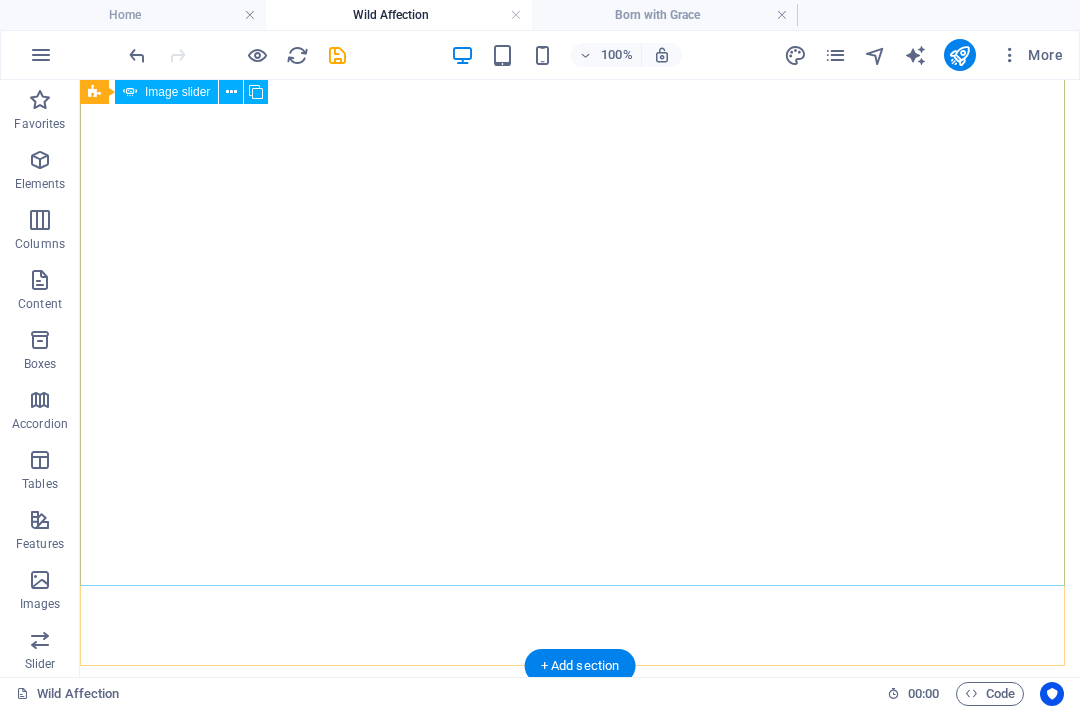 scroll, scrollTop: 1515, scrollLeft: 0, axis: vertical 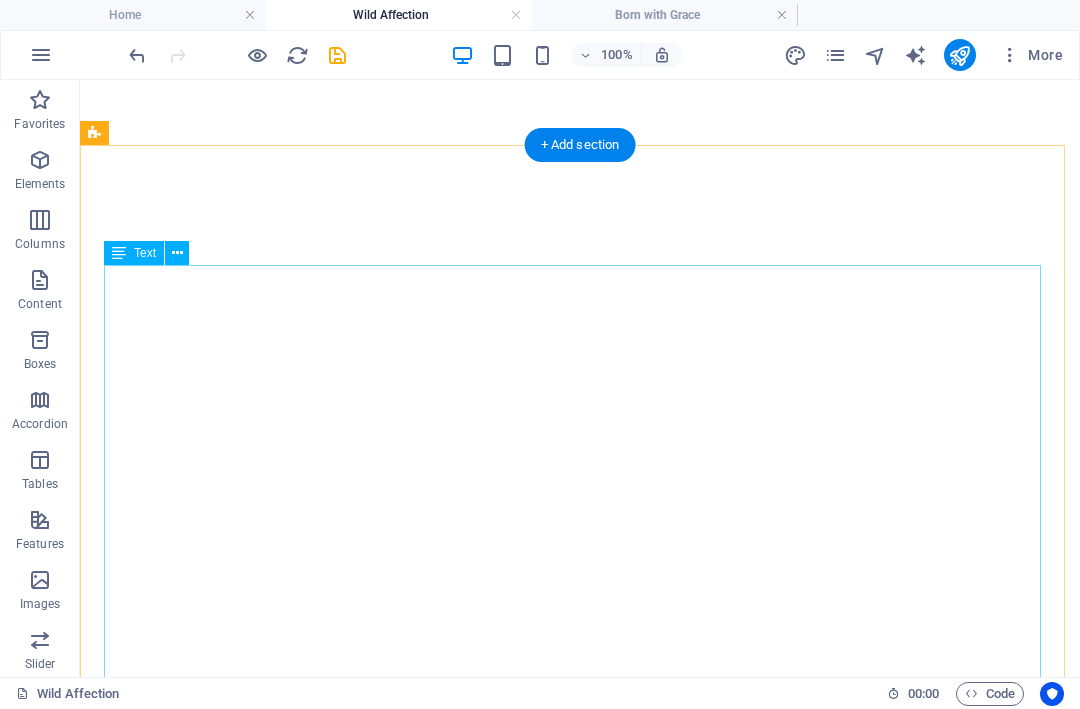 click on "Original artwork : 21 x 21 cm Medium : Ink on fine art paper Year : 2022 Certificate : Signed and certified Limited Edition Giclée Prints : 10 prints + 2 Artist Proofs (not for sale) Print type : Archival pigment (Giclée) on museum-grade fine art paper Available sizes: 50 x 50 cm — 3 prints 70 x 70 cm — 5 prints 90 x 90 cm — 2 prints Signature : Hand-signed and numbered in the white border beneath the image Certificate : Each print includes a signed Certificate of Authenticity Framing : Unframed Once all pieces are acquired, this edition will be permanently closed." at bounding box center (580, 4519) 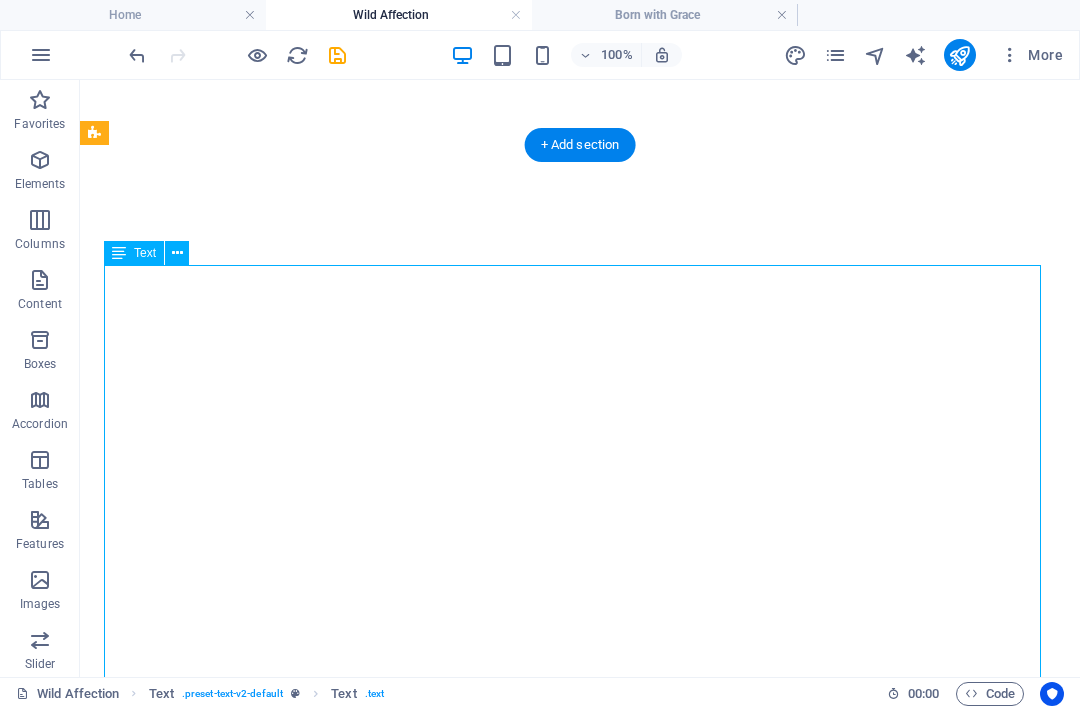 click on "Original artwork : 21 x 21 cm Medium : Ink on fine art paper Year : 2022 Certificate : Signed and certified Limited Edition Giclée Prints : 10 prints + 2 Artist Proofs (not for sale) Print type : Archival pigment (Giclée) on museum-grade fine art paper Available sizes: 50 x 50 cm — 3 prints 70 x 70 cm — 5 prints 90 x 90 cm — 2 prints Signature : Hand-signed and numbered in the white border beneath the image Certificate : Each print includes a signed Certificate of Authenticity Framing : Unframed Once all pieces are acquired, this edition will be permanently closed." at bounding box center [580, 4519] 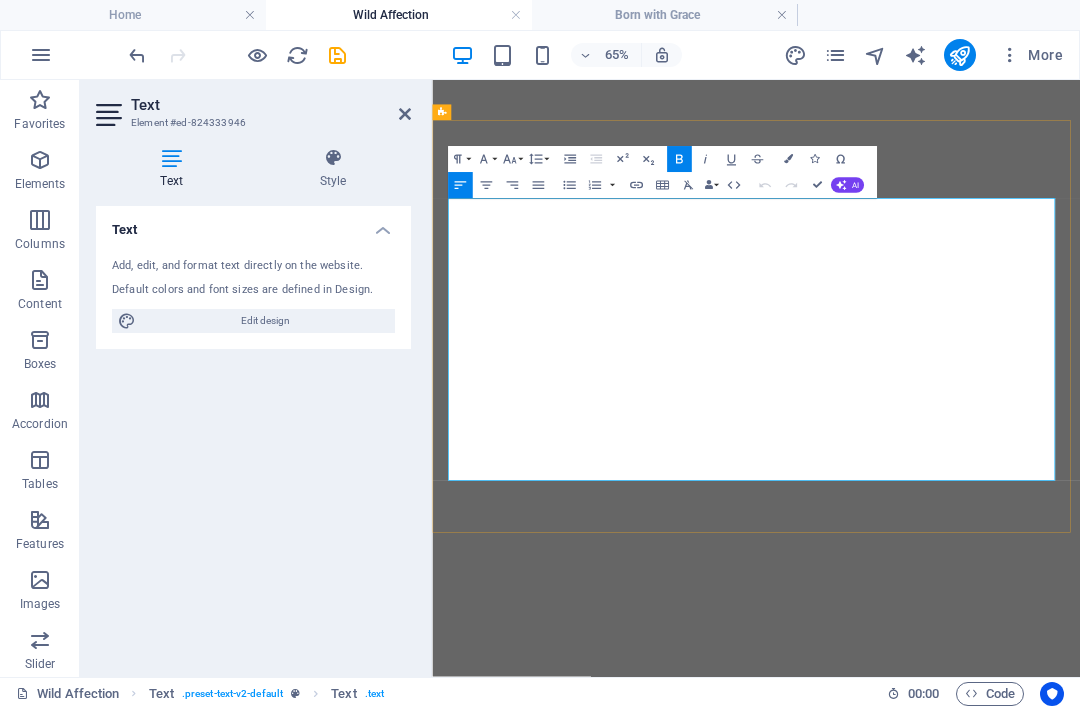 click on "Original artwork : 21 x 21 cm" at bounding box center [930, 4235] 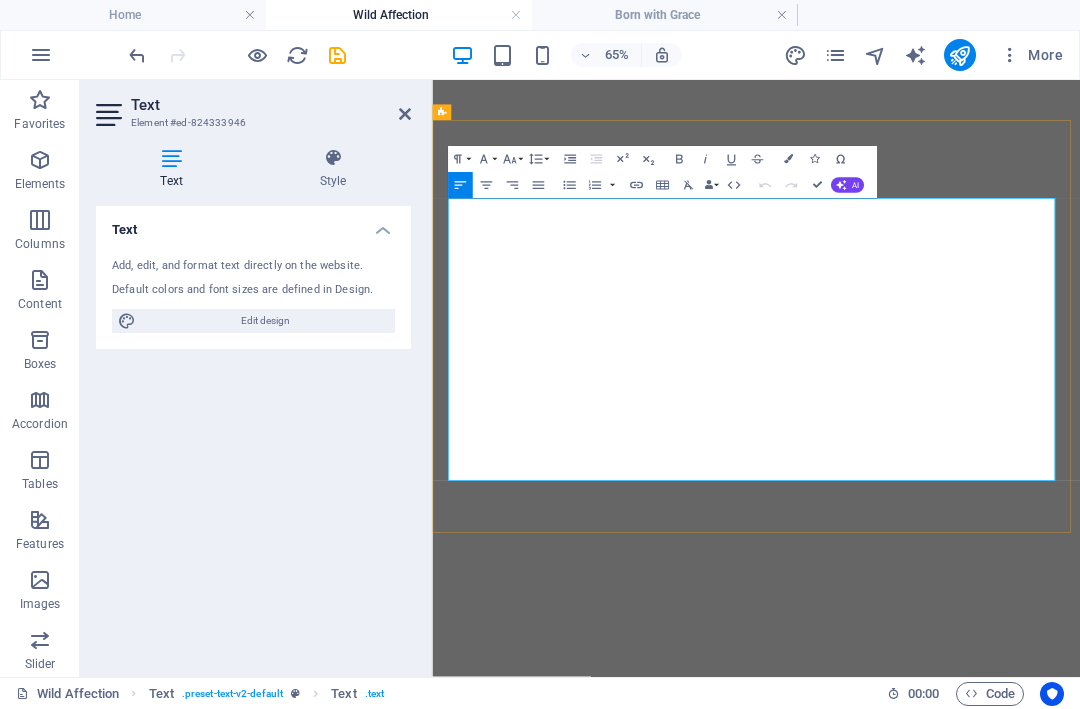 click on "Original artwork : 21 x 21 cm" at bounding box center [536, 4234] 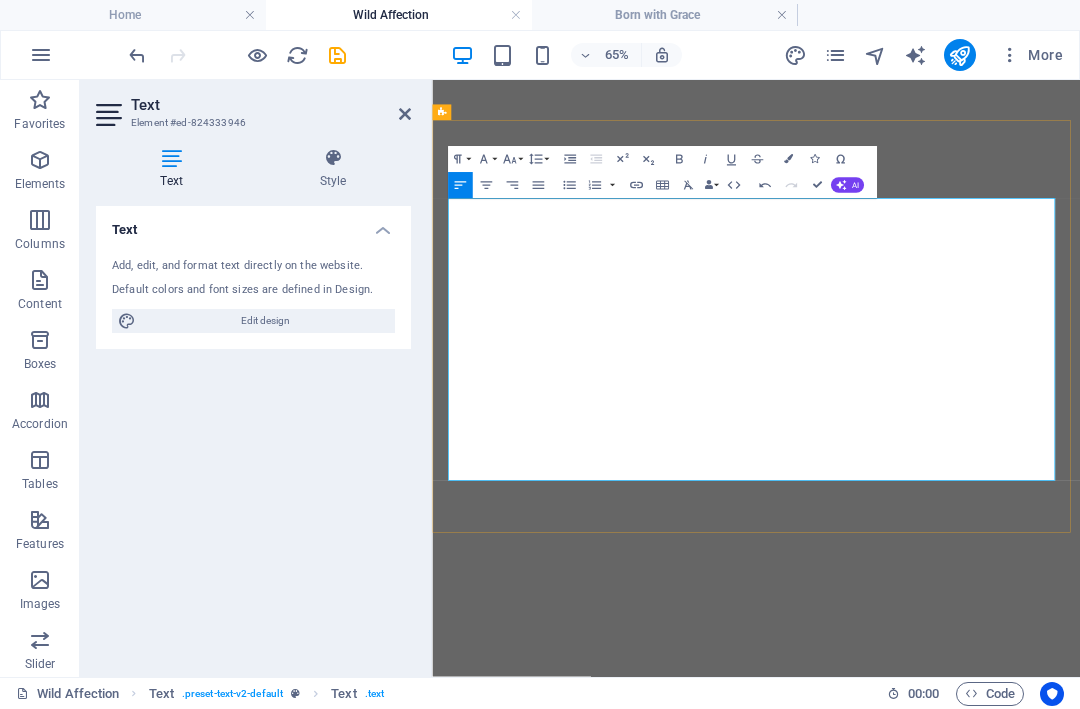 click on "Original artwork : 20 x 21 cm" at bounding box center (537, 4234) 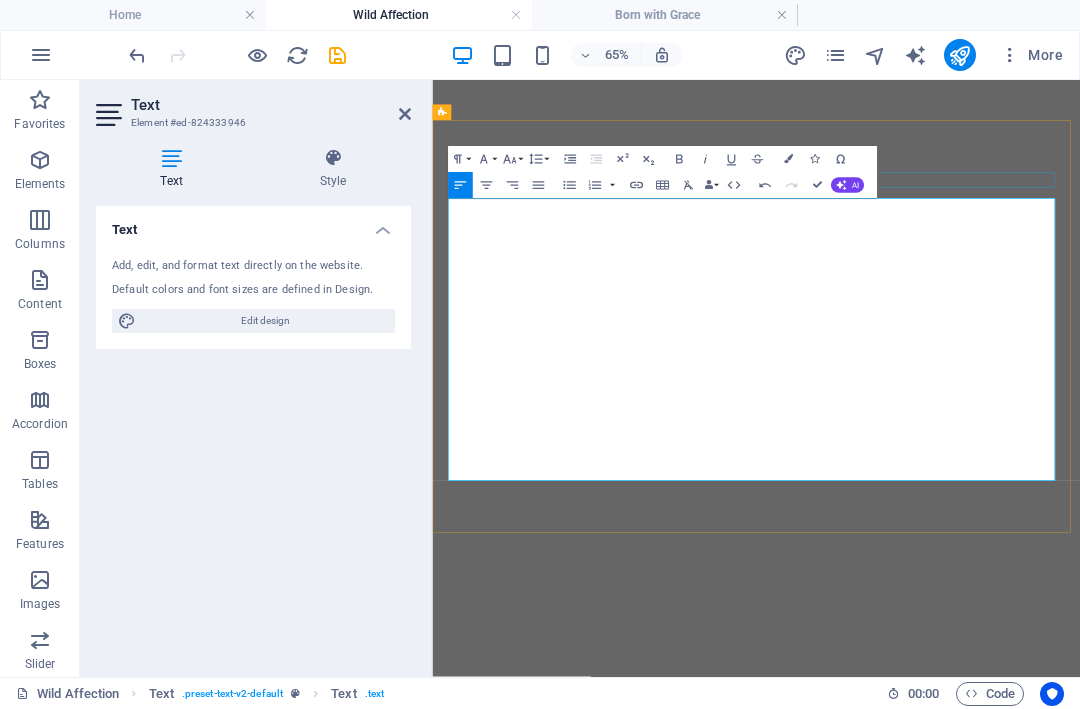 click on "Details" at bounding box center (930, 4161) 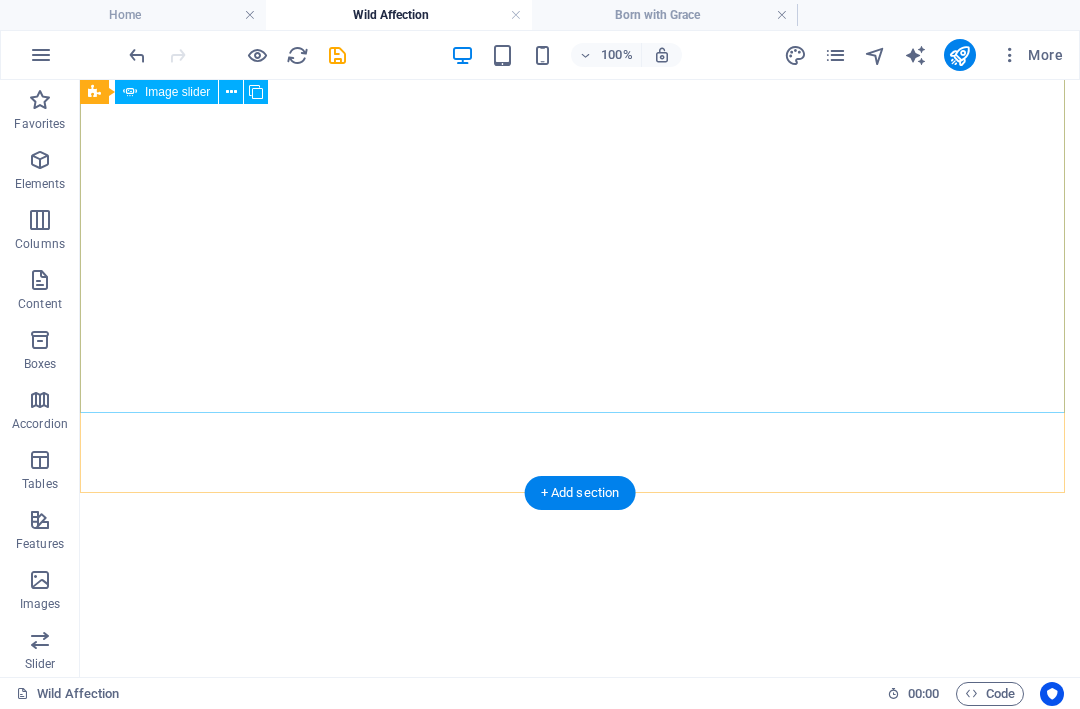 scroll, scrollTop: 893, scrollLeft: 0, axis: vertical 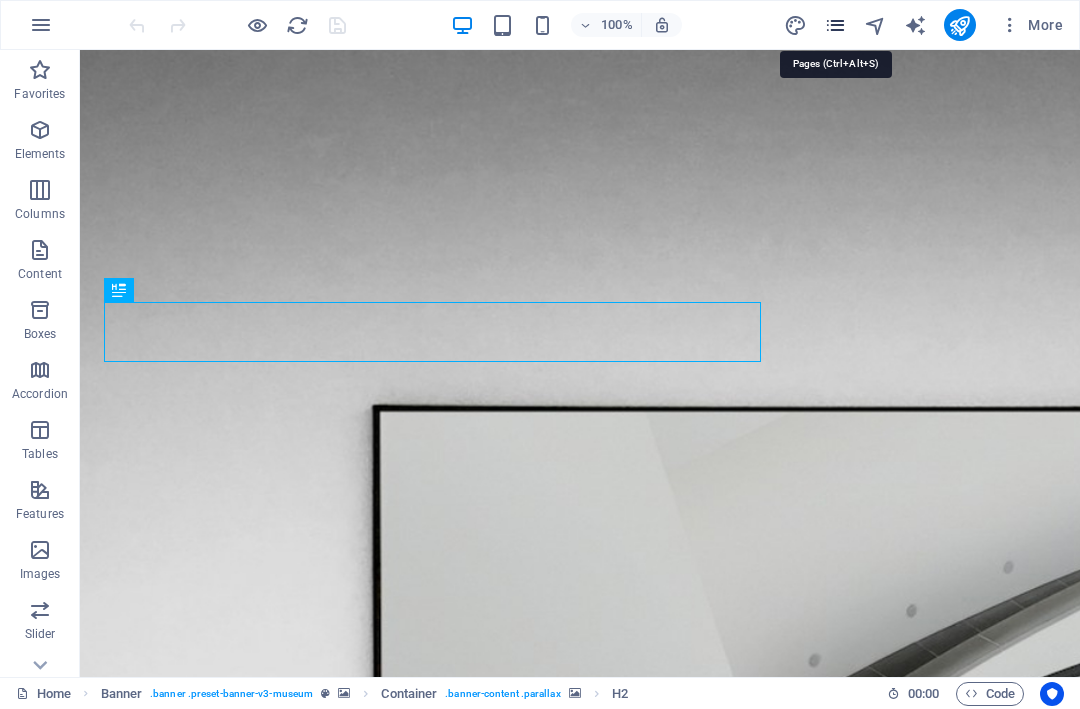 click at bounding box center (835, 25) 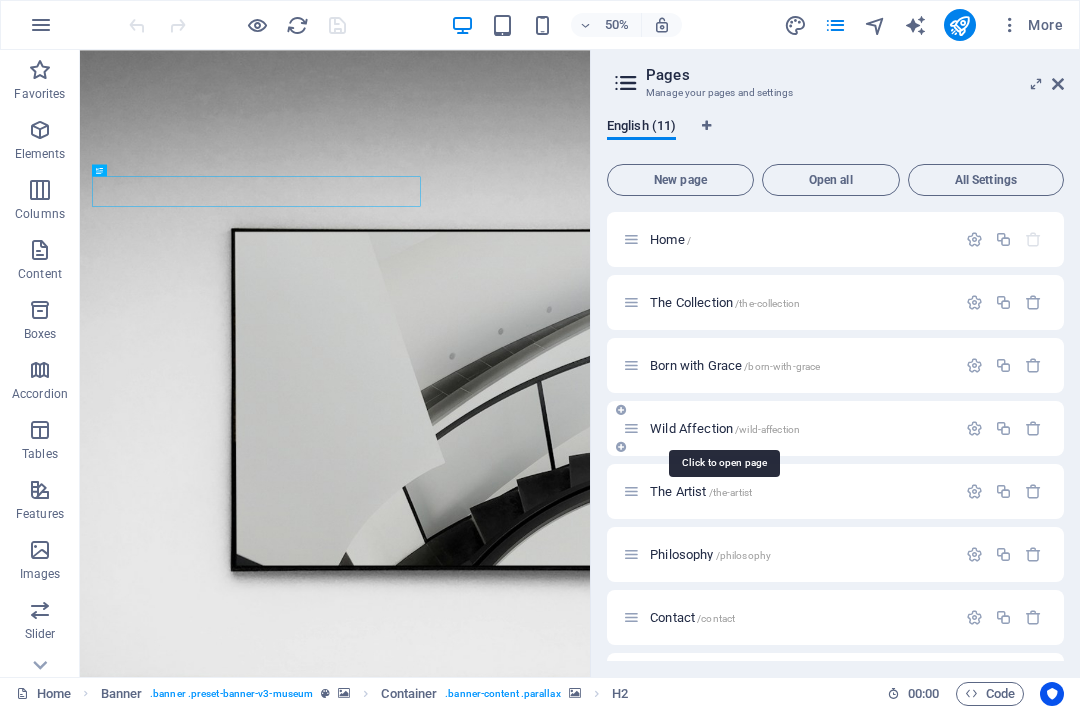 click on "Wild Affection /wild-affection" at bounding box center [725, 428] 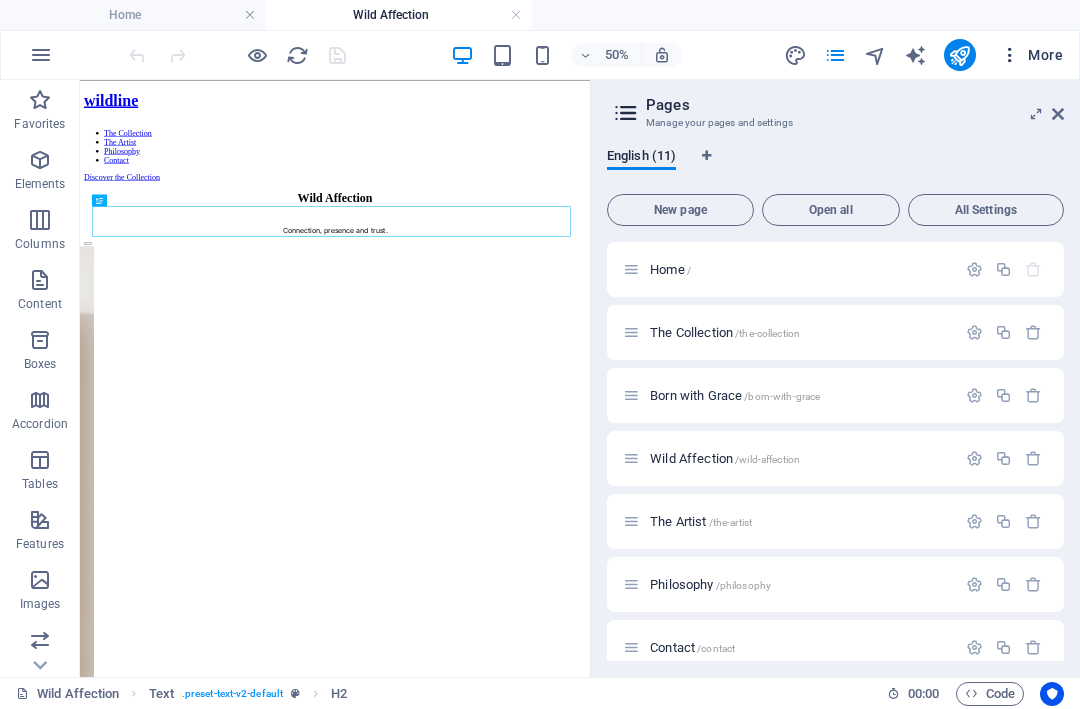 scroll, scrollTop: 0, scrollLeft: 0, axis: both 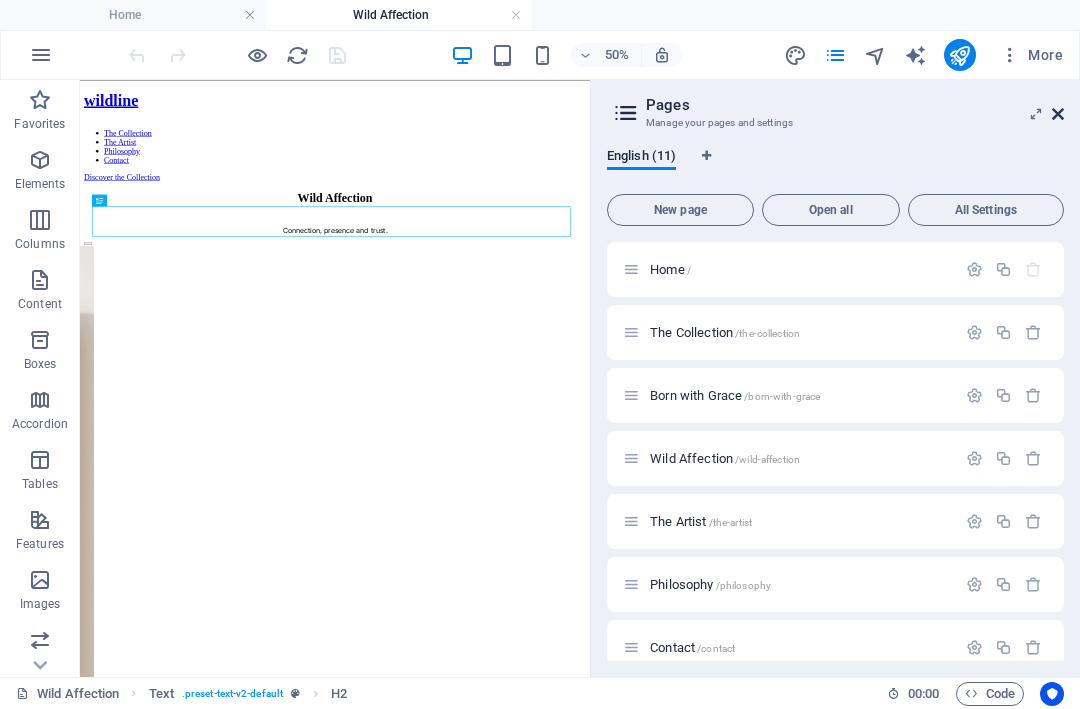 click at bounding box center (1058, 114) 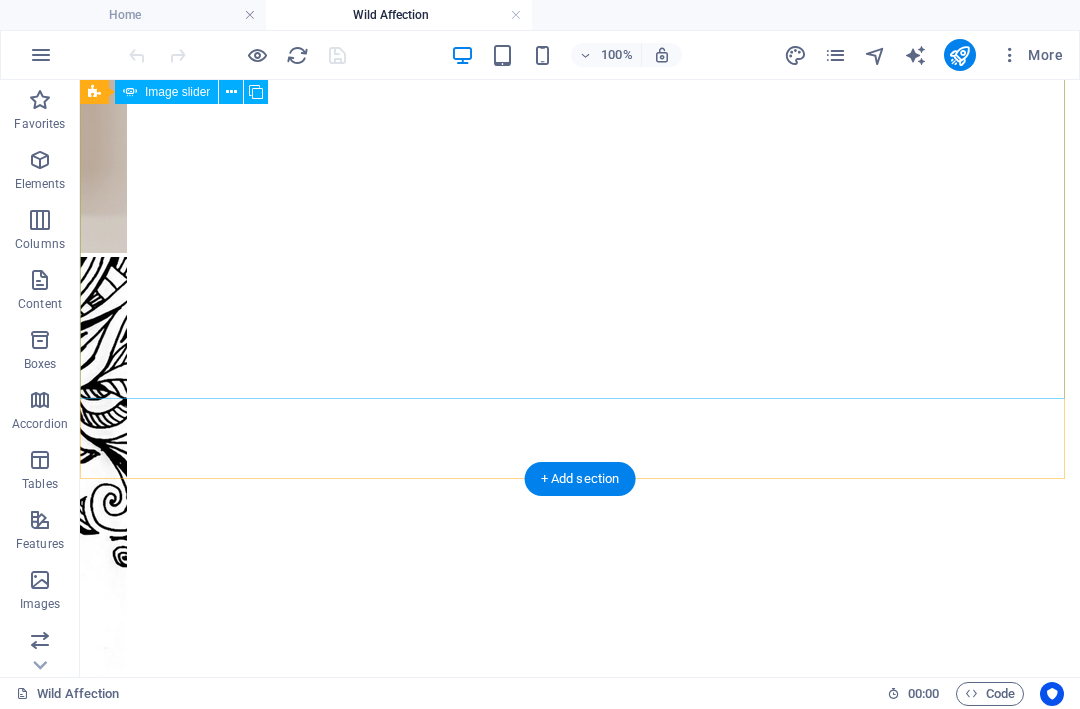 scroll, scrollTop: 1340, scrollLeft: 0, axis: vertical 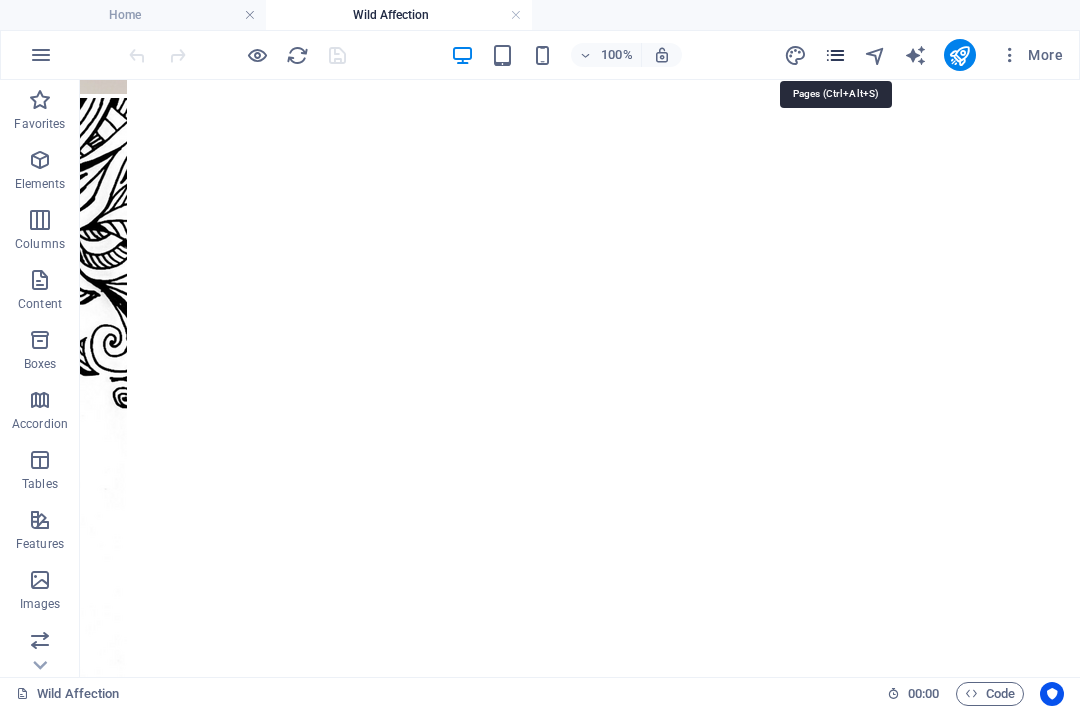 click at bounding box center [835, 55] 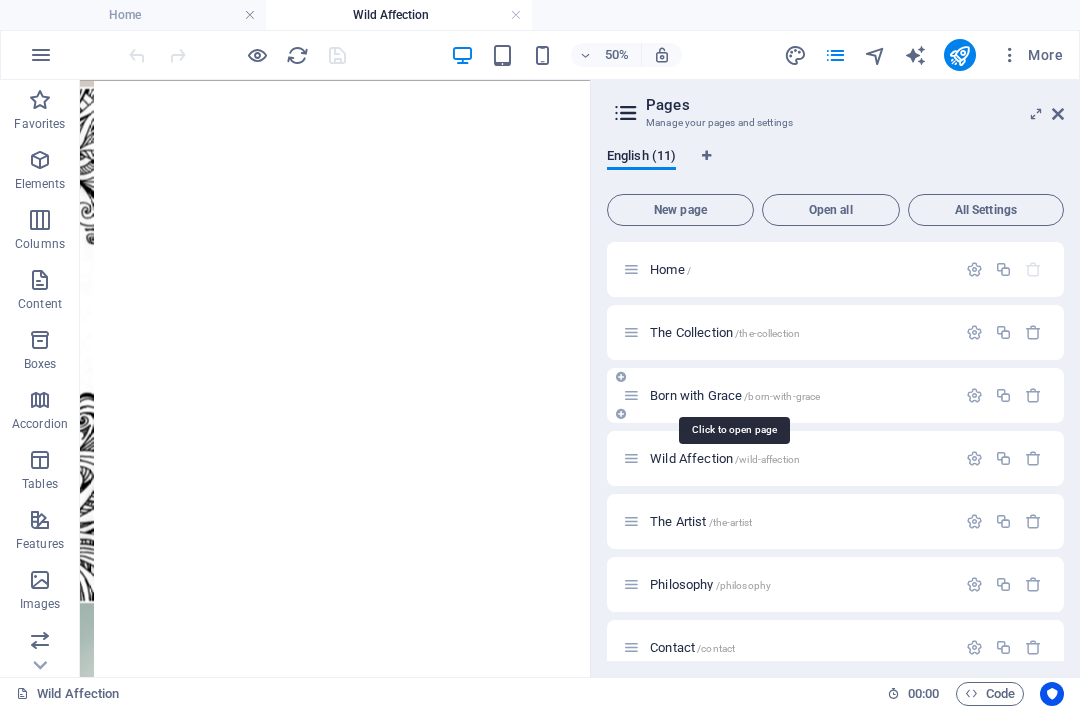 click on "Born with Grace /born-with-grace" at bounding box center (735, 395) 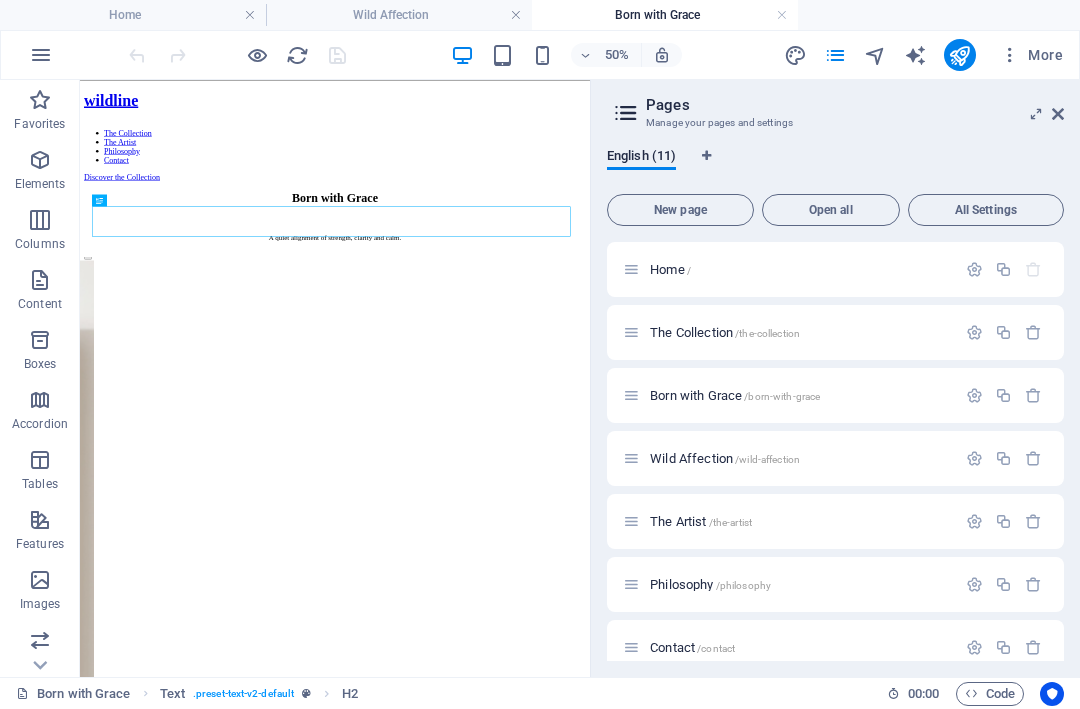 scroll, scrollTop: 0, scrollLeft: 0, axis: both 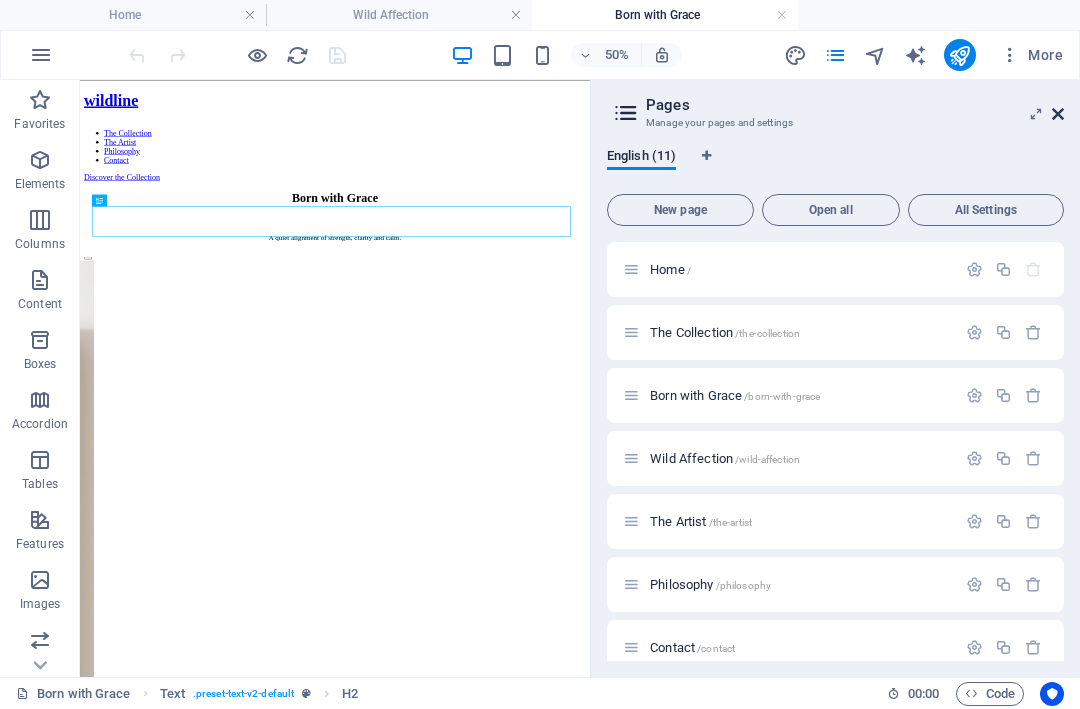 click at bounding box center [1058, 114] 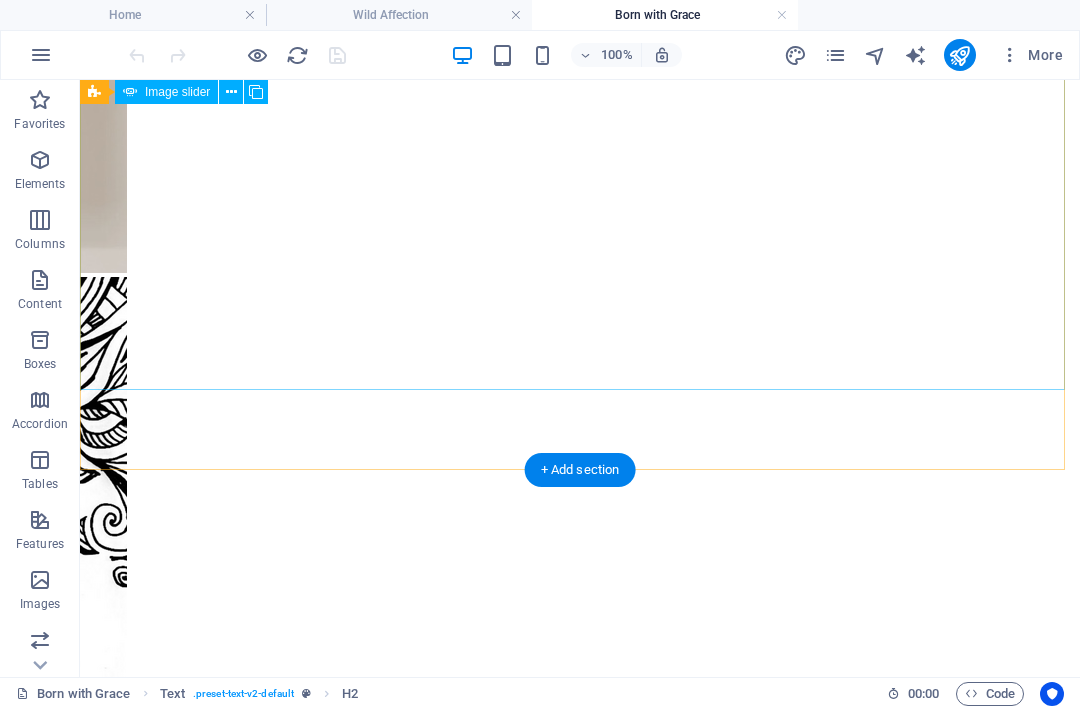 scroll, scrollTop: 1383, scrollLeft: 0, axis: vertical 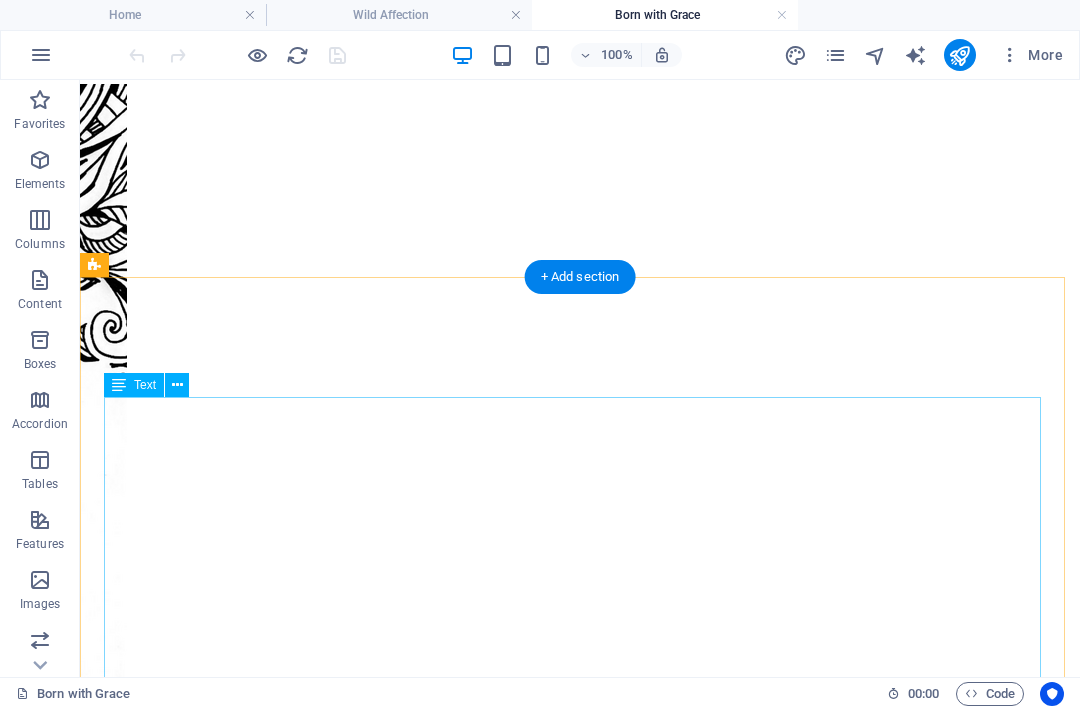 click on "Original artwork : 21 x 21 cm Medium : Ink on fine art paper Year : 2022 Certificate : Signed and certified Limited Edition Giclée Prints : 10 prints + 2 Artist Proofs (not for sale) Print type : Archival pigment (Giclée) on museum-grade fine art paper Available sizes: 50 x 50 cm — 3 prints 70 x 70 cm — 5 prints 90 x 90 cm — 2 prints Signature : Hand-signed and numbered in the white border beneath the image Certificate : Each print includes a signed Certificate of Authenticity Framing : Unframed Once all pieces are acquired, this edition will be permanently closed." at bounding box center (580, 4680) 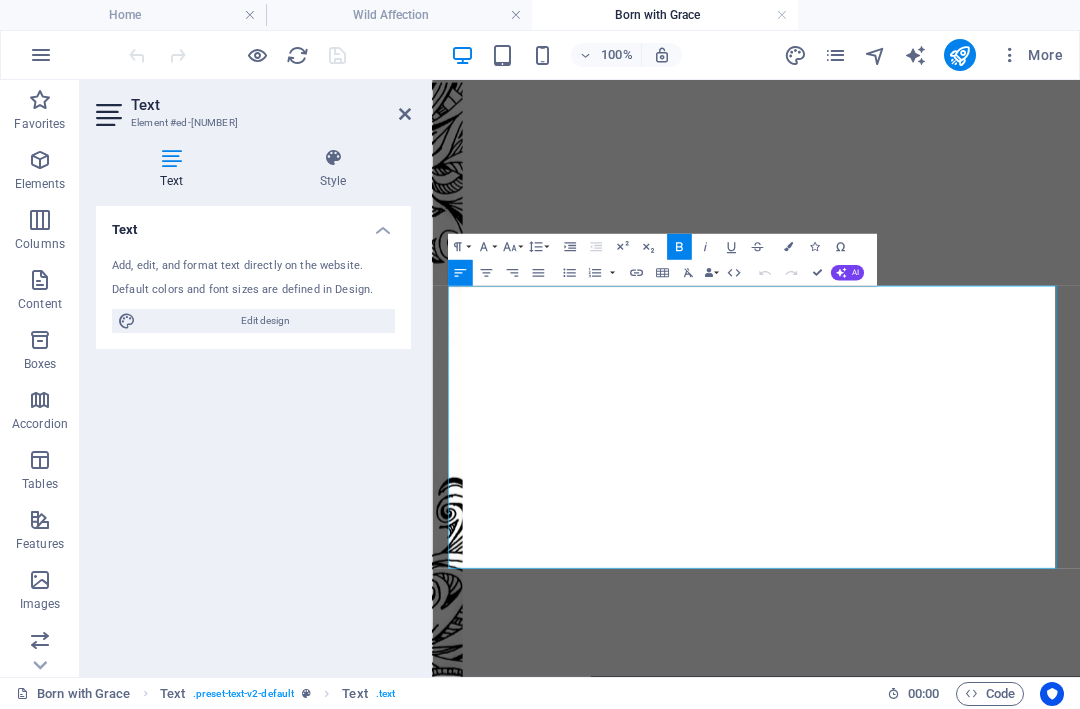 click on "Text Add, edit, and format text directly on the website. Default colors and font sizes are defined in Design. Edit design Alignment Left aligned Centered Right aligned" at bounding box center (253, 433) 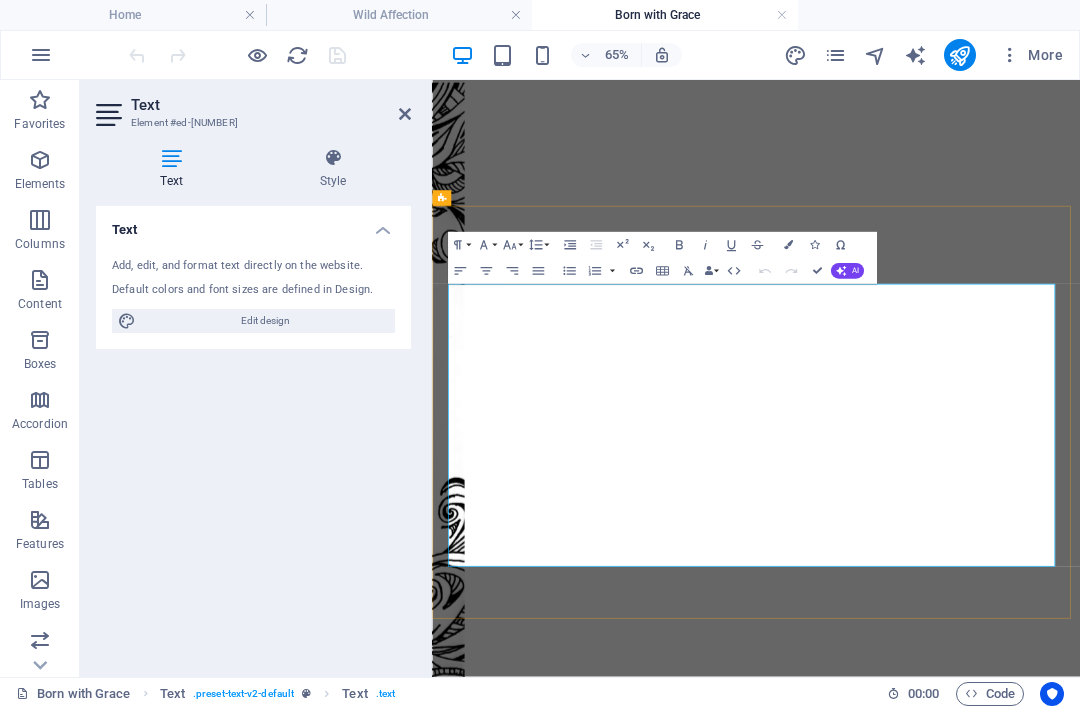 click on "Original artwork : 21 x 21 cm" at bounding box center (536, 4395) 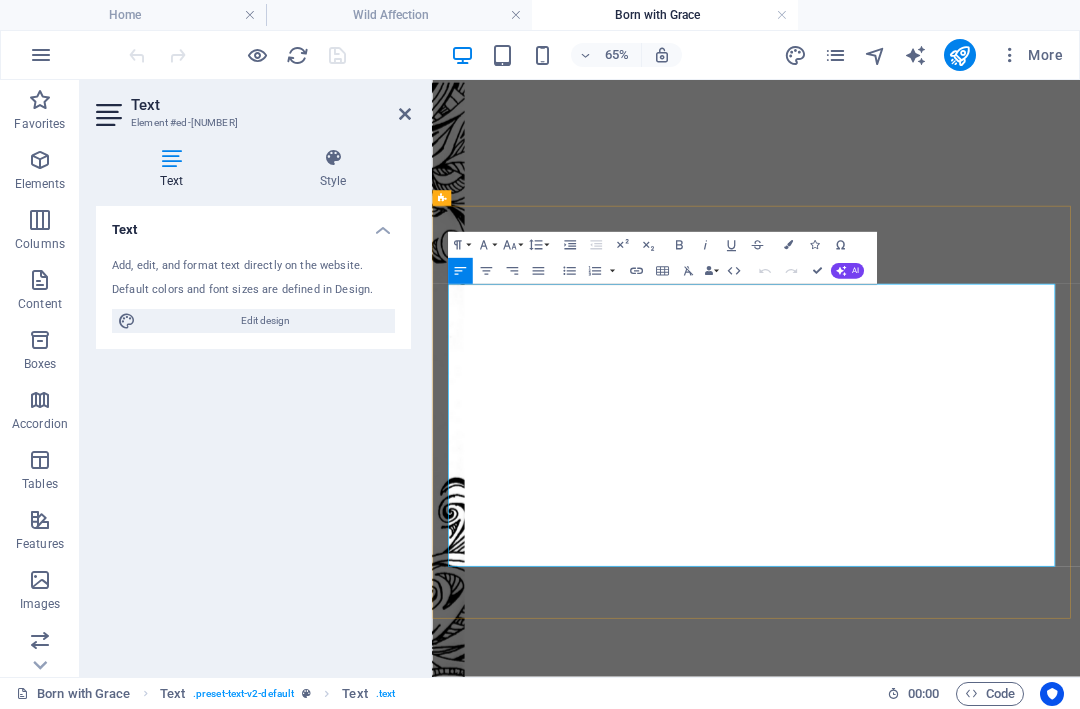 type 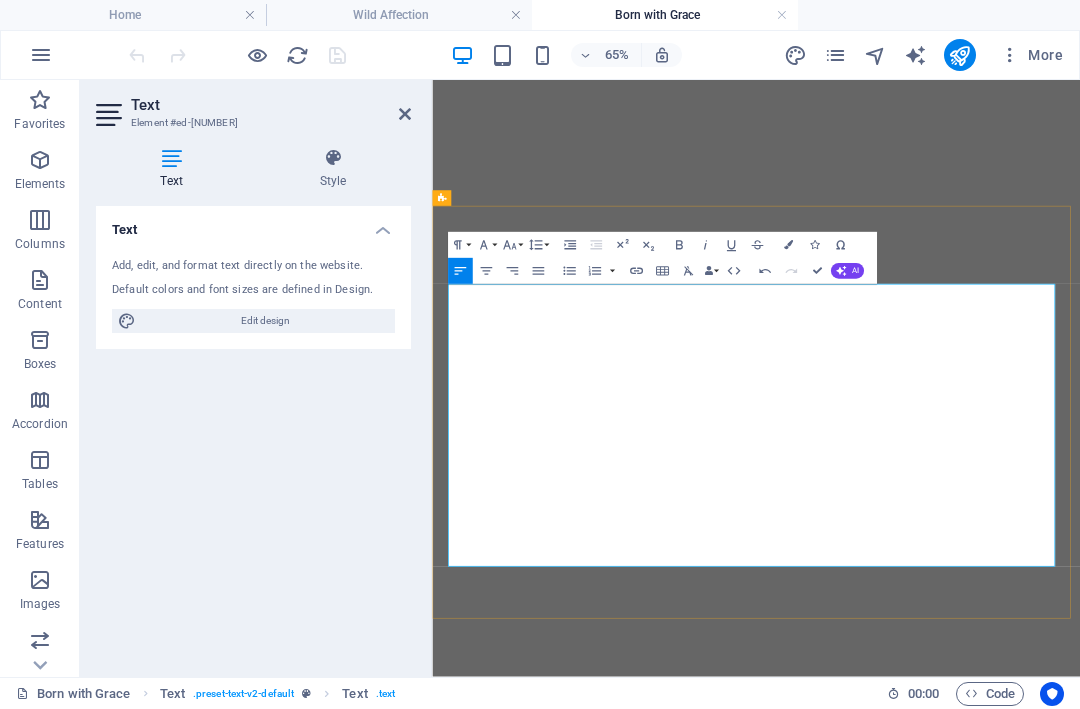 click on "Original artwork : 20 x 21 cm" at bounding box center (930, 4396) 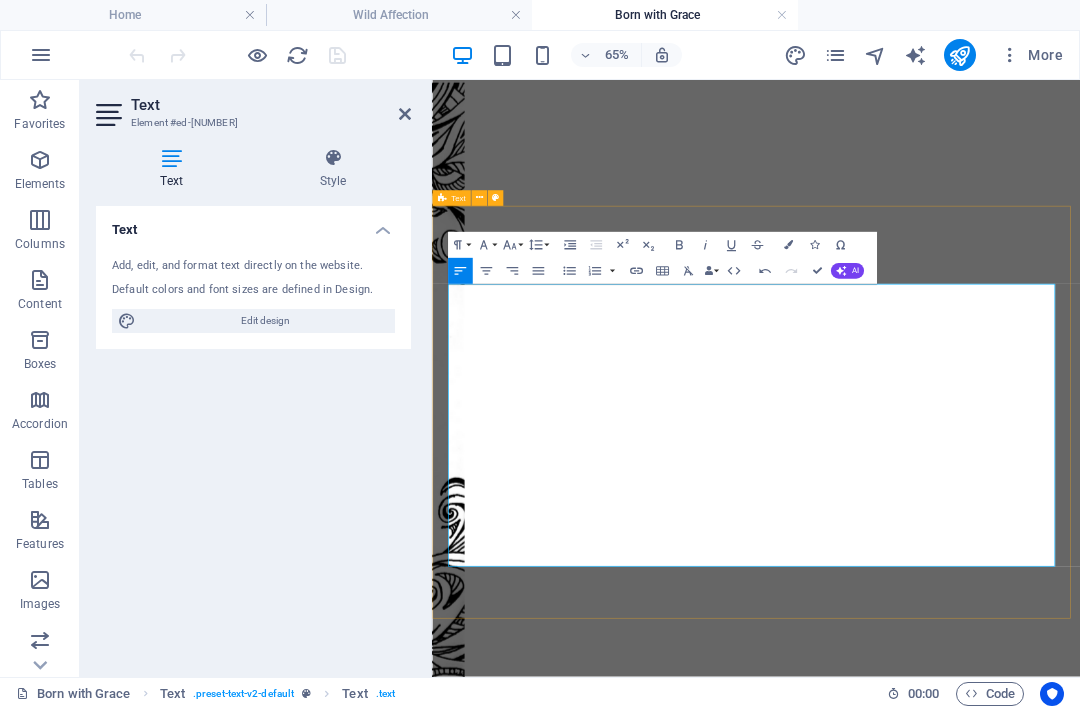 click on "Details Original artwork : 20 x 20 cm Medium : Ink on fine art paper Year : 2022 Certificate : Signed and certified Limited Edition Giclée Prints : 10 prints + 2 Artist Proofs (not for sale) Print type : Archival pigment (Giclée) on museum-grade fine art paper Available sizes: 50 x 50 cm — 3 prints 70 x 70 cm — 5 prints 90 x 90 cm — 2 prints Signature : Hand-signed and numbered in the white border beneath the image Certificate : Each print includes a signed Certificate of Authenticity Framing : Unframed Once all pieces are acquired, this edition will be permanently closed." at bounding box center (930, 4643) 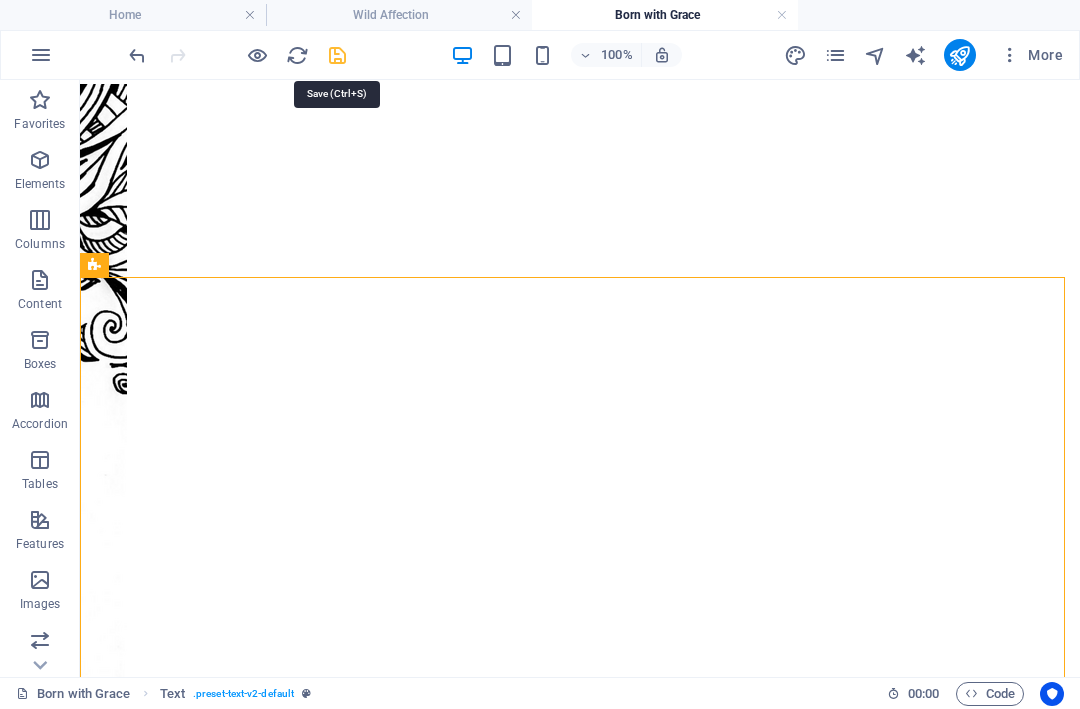 click at bounding box center [337, 55] 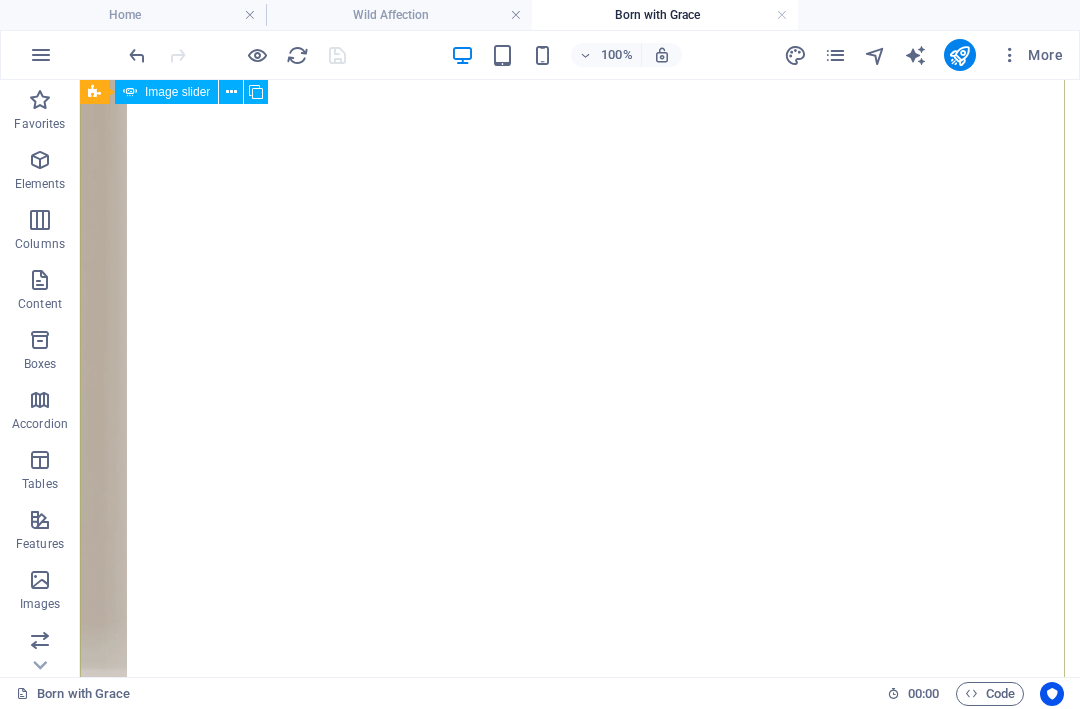 scroll, scrollTop: 1031, scrollLeft: 0, axis: vertical 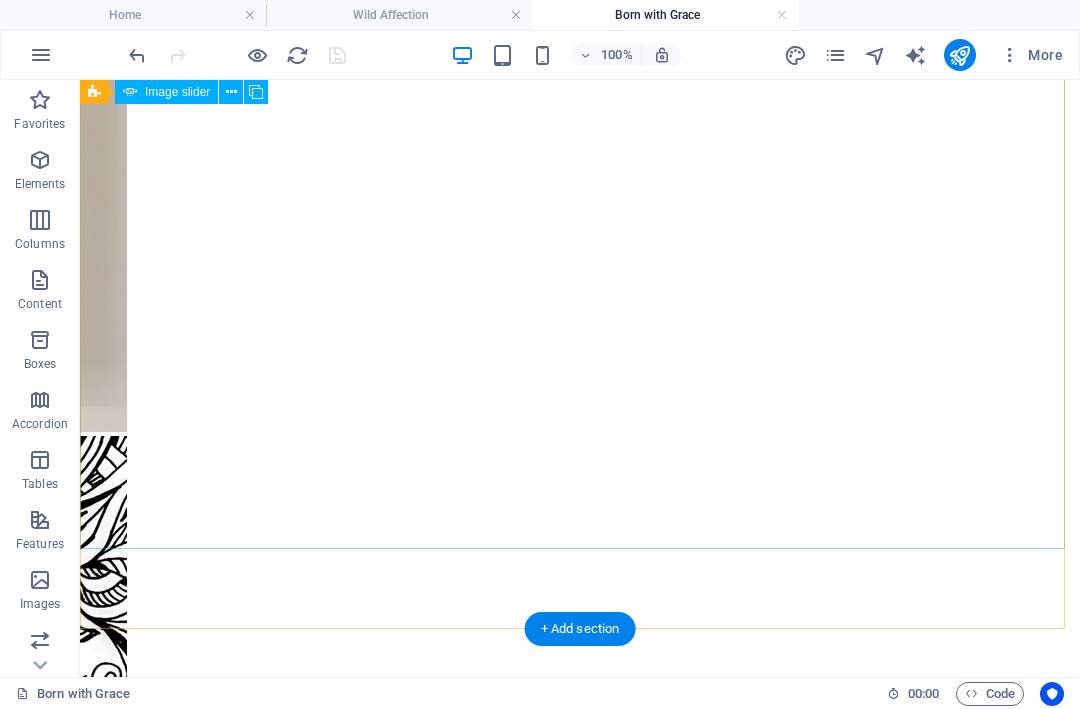 click on "2" at bounding box center (139, 4613) 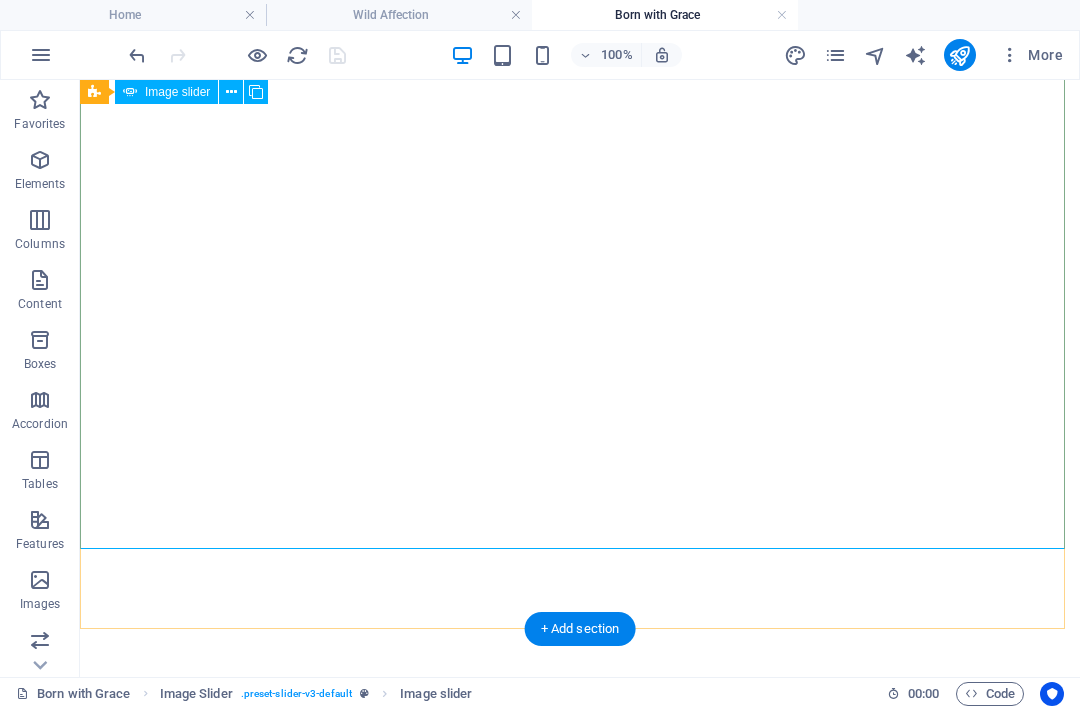click on "3" at bounding box center [139, 4634] 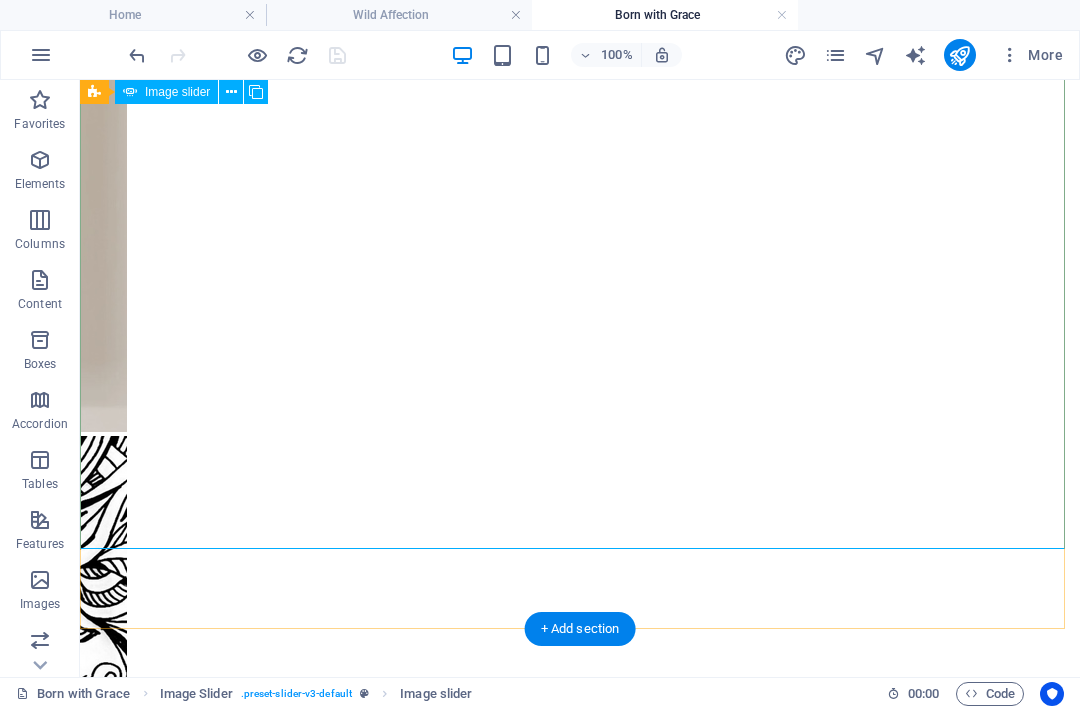 click on "2" at bounding box center (139, 4613) 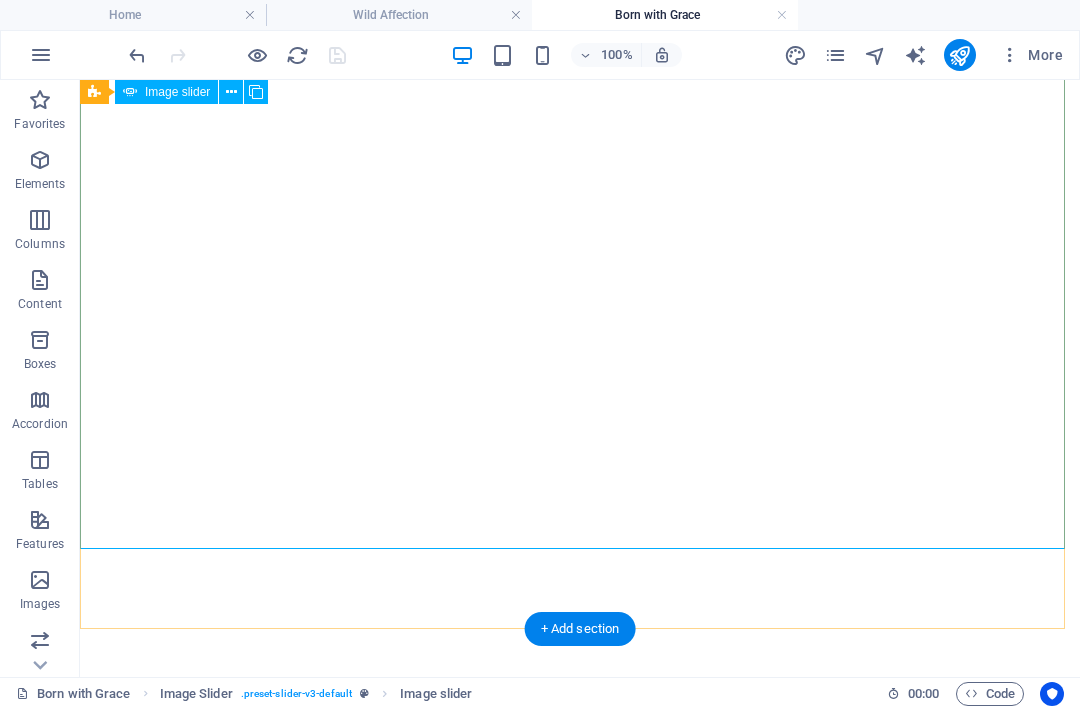 click on "1" at bounding box center [139, 4592] 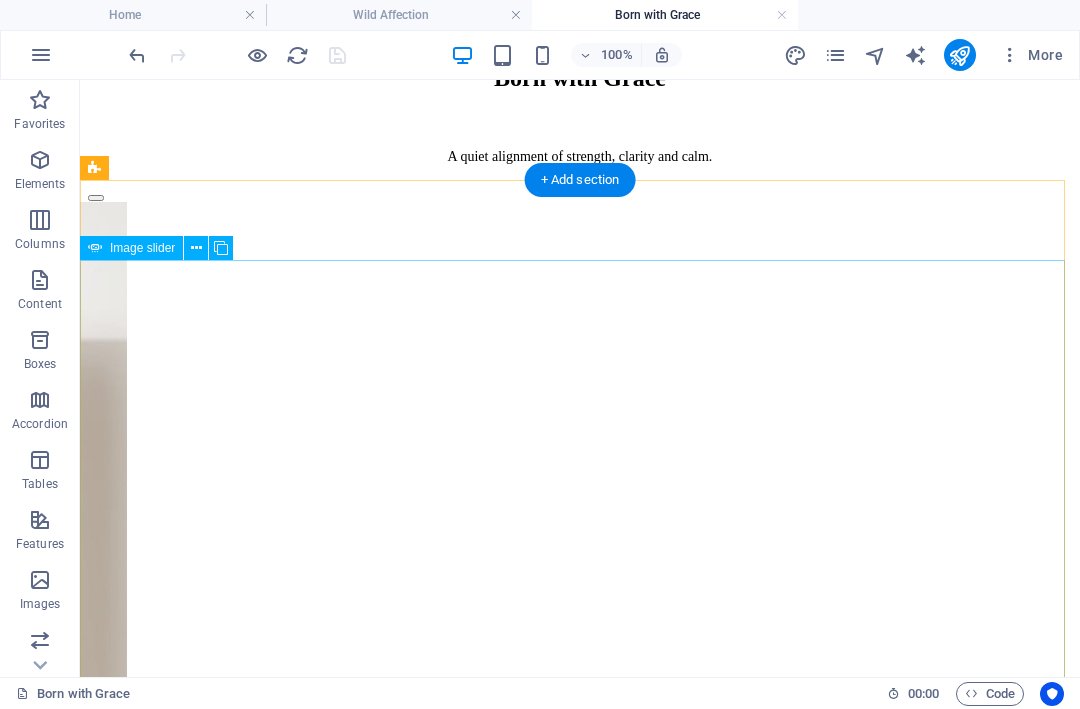 scroll, scrollTop: 0, scrollLeft: 0, axis: both 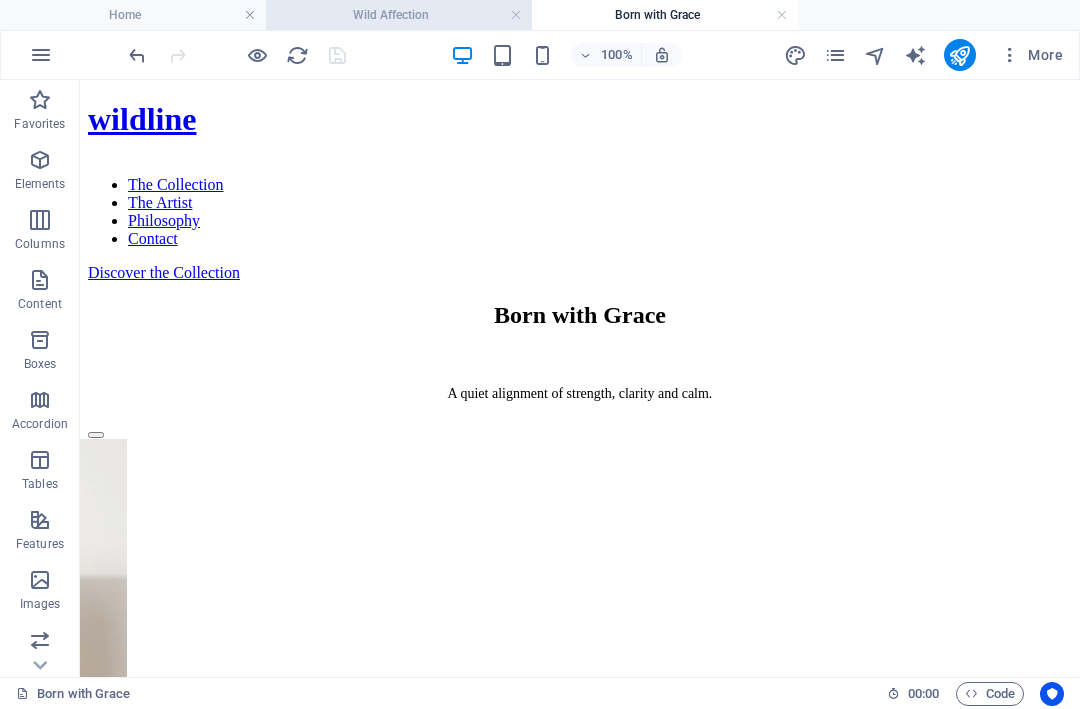 click on "Wild Affection" at bounding box center (399, 15) 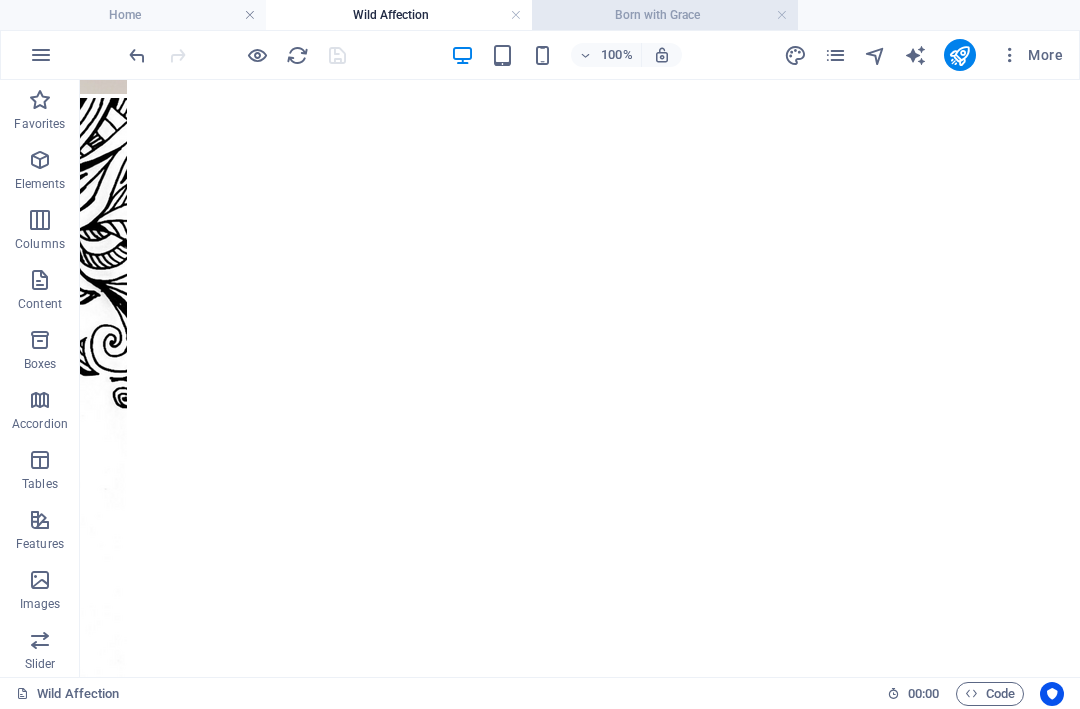 click on "Born with Grace" at bounding box center [665, 15] 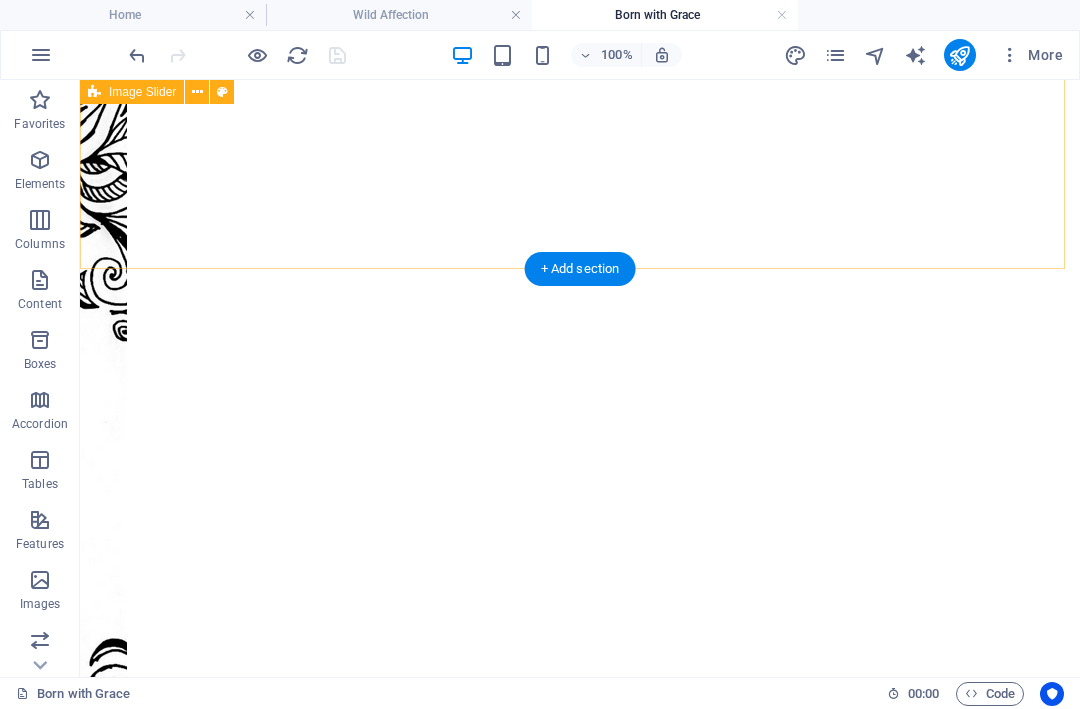 scroll, scrollTop: 1624, scrollLeft: 0, axis: vertical 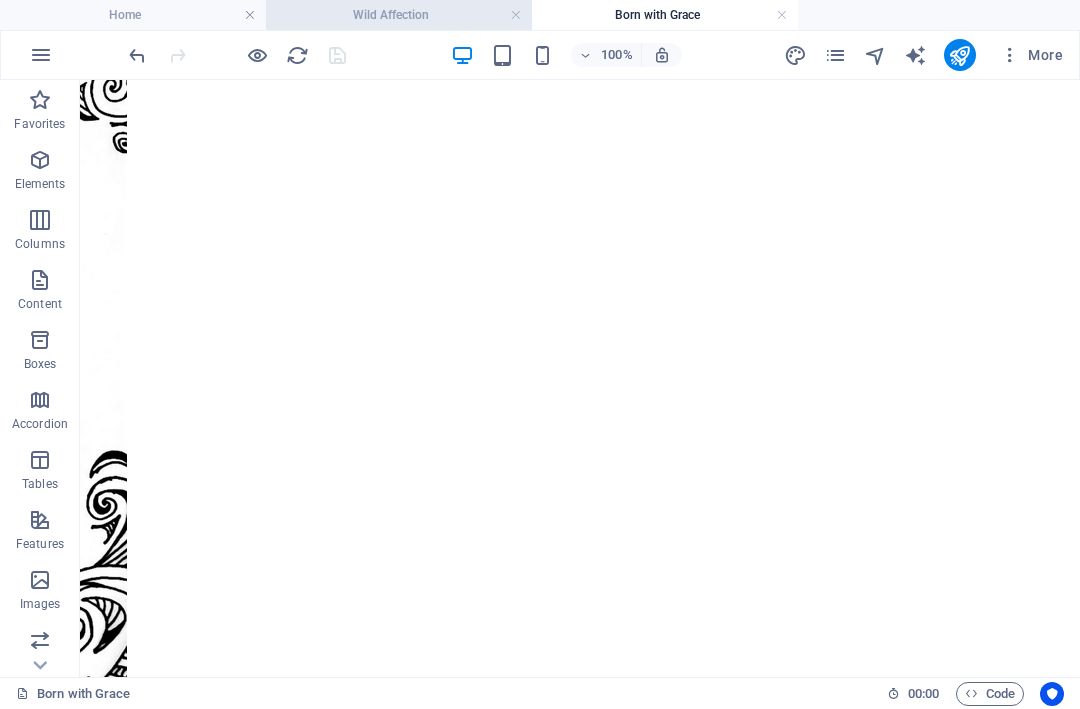 click on "Wild Affection" at bounding box center [399, 15] 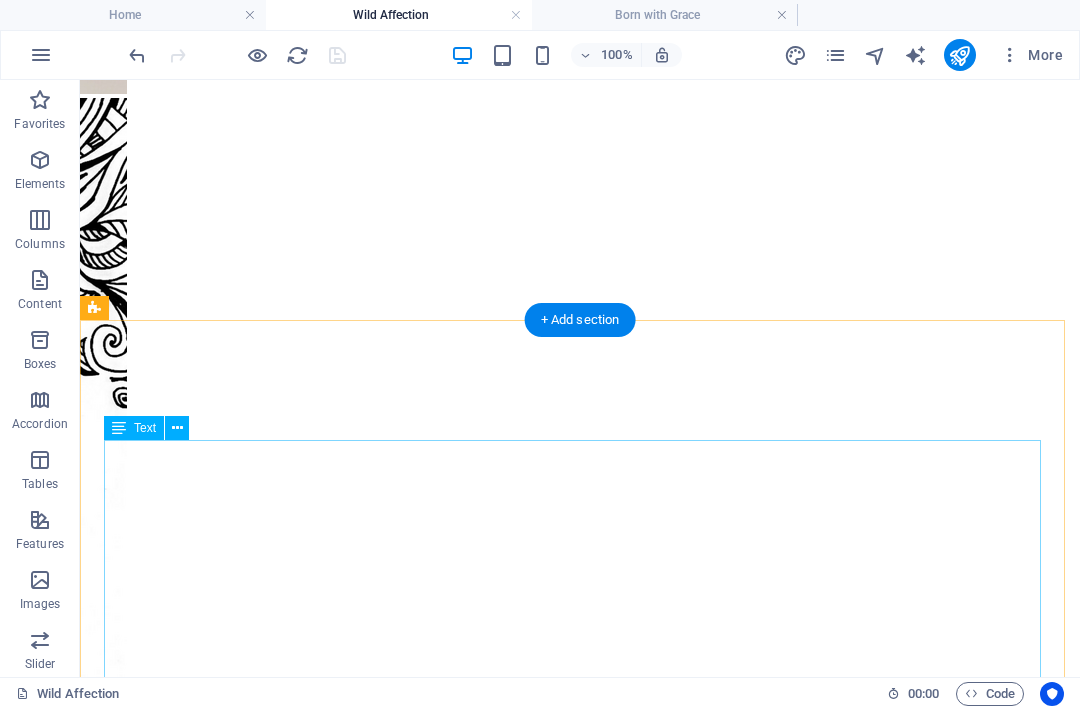 click on "Original artwork : 21 x 21 cm Medium : Ink on fine art paper Year : 2022 Certificate : Signed and certified Limited Edition Giclée Prints : 10 prints + 2 Artist Proofs (not for sale) Print type : Archival pigment (Giclée) on museum-grade fine art paper Available sizes: 50 x 50 cm — 3 prints 70 x 70 cm — 5 prints 90 x 90 cm — 2 prints Signature : Hand-signed and numbered in the white border beneath the image Certificate : Each print includes a signed Certificate of Authenticity Framing : Unframed Once all pieces are acquired, this edition will be permanently closed." at bounding box center [580, 4694] 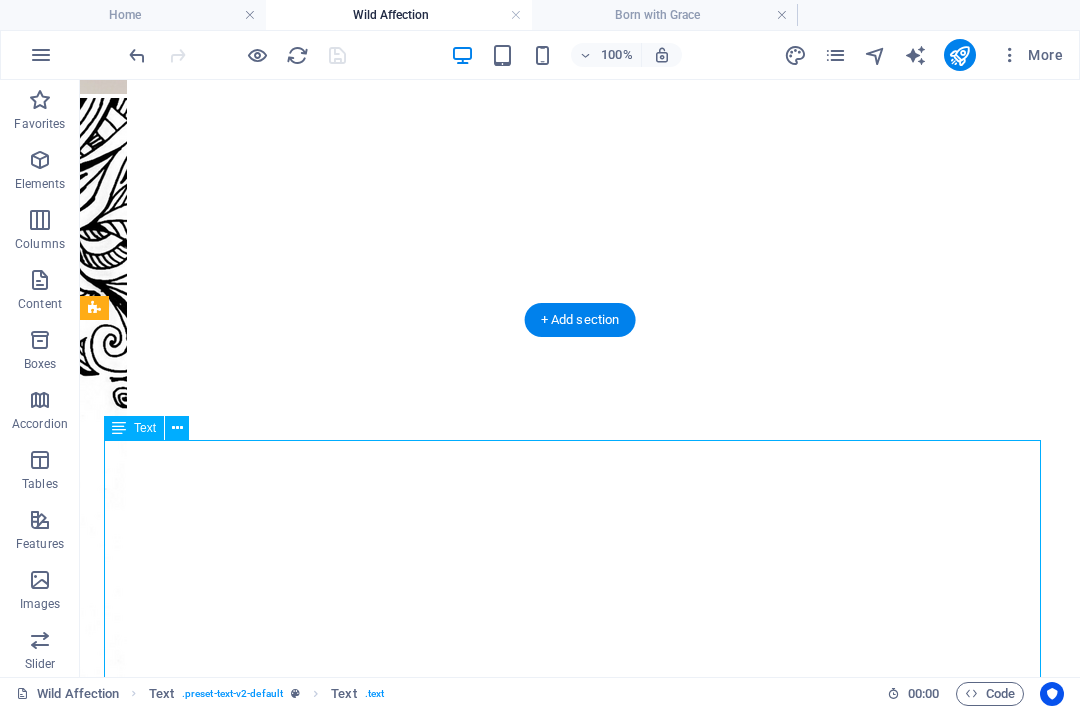 click on "Original artwork : 21 x 21 cm Medium : Ink on fine art paper Year : 2022 Certificate : Signed and certified Limited Edition Giclée Prints : 10 prints + 2 Artist Proofs (not for sale) Print type : Archival pigment (Giclée) on museum-grade fine art paper Available sizes: 50 x 50 cm — 3 prints 70 x 70 cm — 5 prints 90 x 90 cm — 2 prints Signature : Hand-signed and numbered in the white border beneath the image Certificate : Each print includes a signed Certificate of Authenticity Framing : Unframed Once all pieces are acquired, this edition will be permanently closed." at bounding box center [580, 4694] 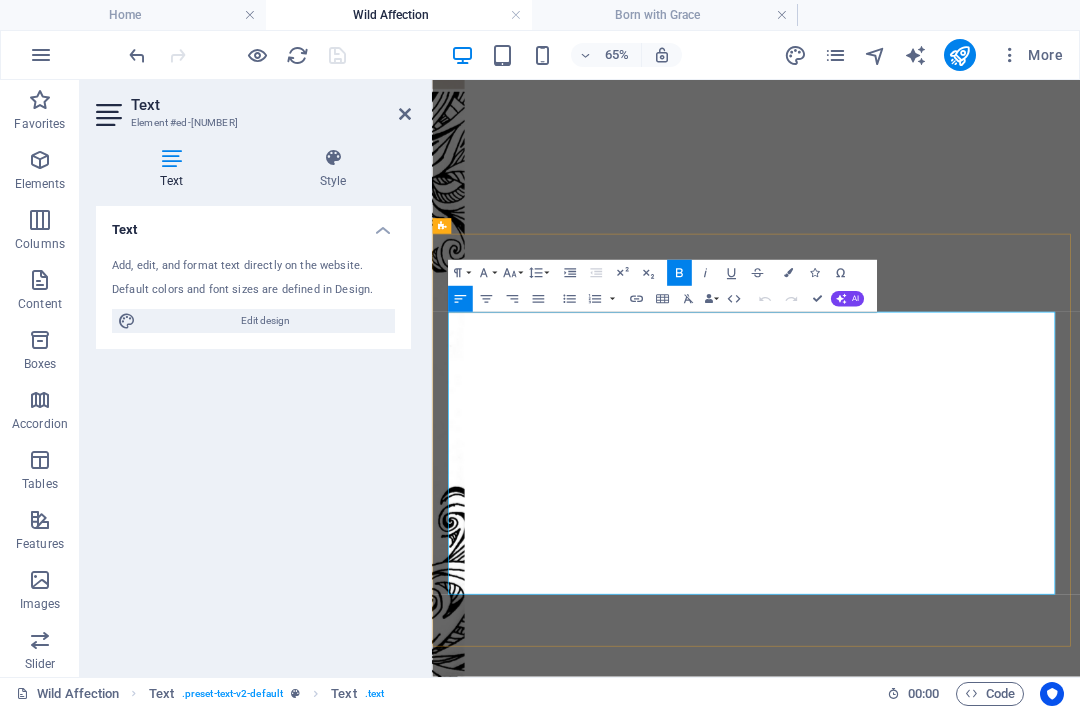 click on "Original artwork : 21 x 21 cm" at bounding box center [536, 4409] 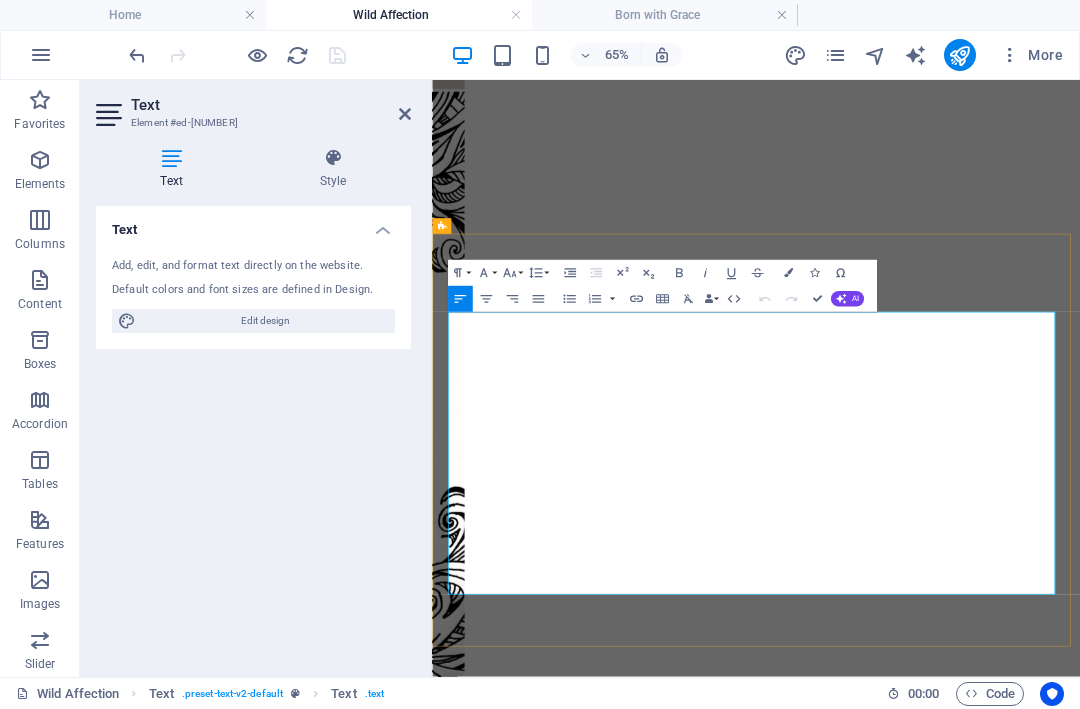type 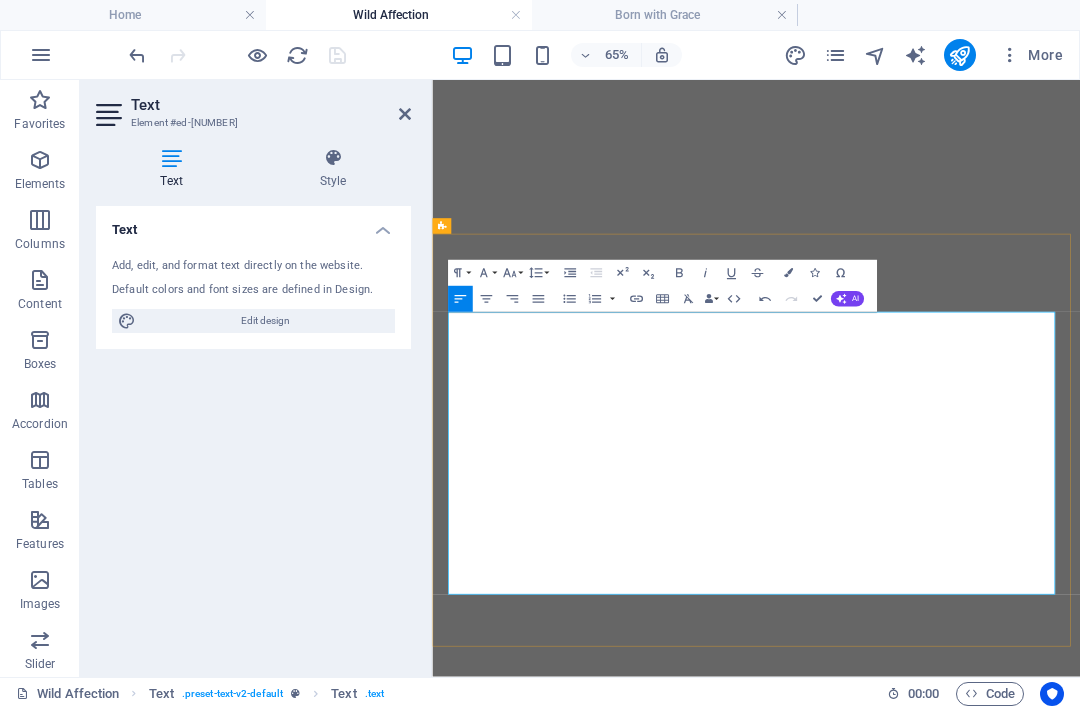 click on "Medium : Ink on fine art paper" at bounding box center [930, 4450] 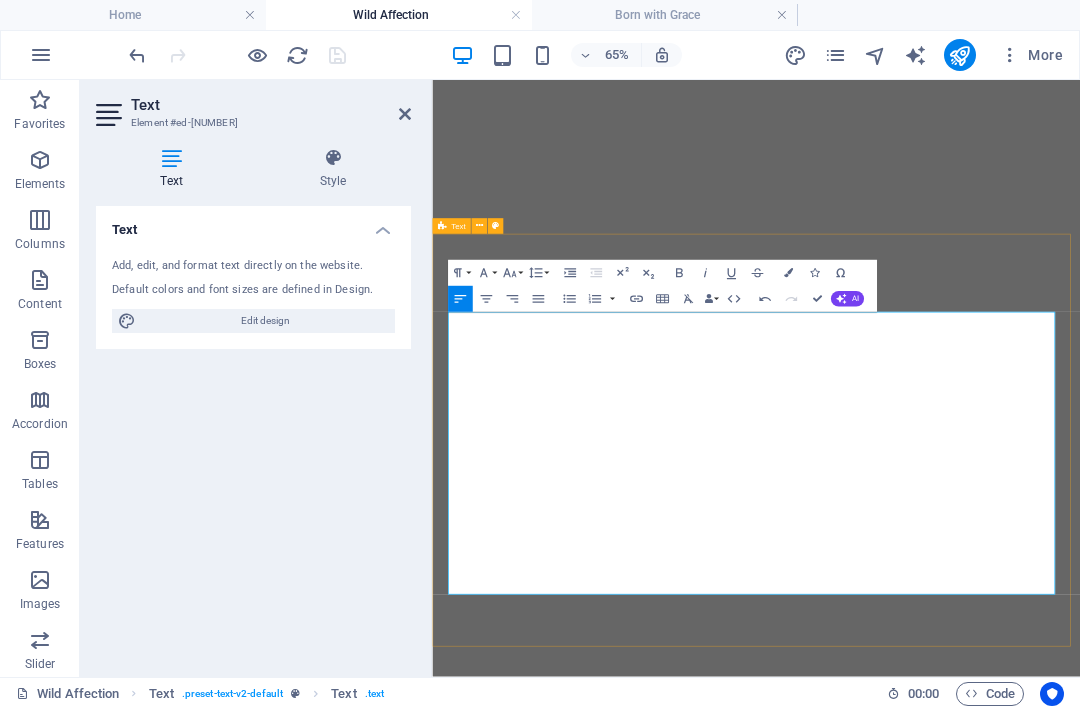 click on "Details Original artwork : 20 x 20 cm Medium : Ink on fine art paper Year : 2022 Certificate : Signed and certified Limited Edition Giclée Prints : 10 prints + 2 Artist Proofs (not for sale) Print type : Archival pigment (Giclée) on museum-grade fine art paper Available sizes: 50 x 50 cm — 3 prints 70 x 70 cm — 5 prints 90 x 90 cm — 2 prints Signature : Hand-signed and numbered in the white border beneath the image Certificate : Each print includes a signed Certificate of Authenticity Framing : Unframed Once all pieces are acquired, this edition will be permanently closed." at bounding box center [930, 4657] 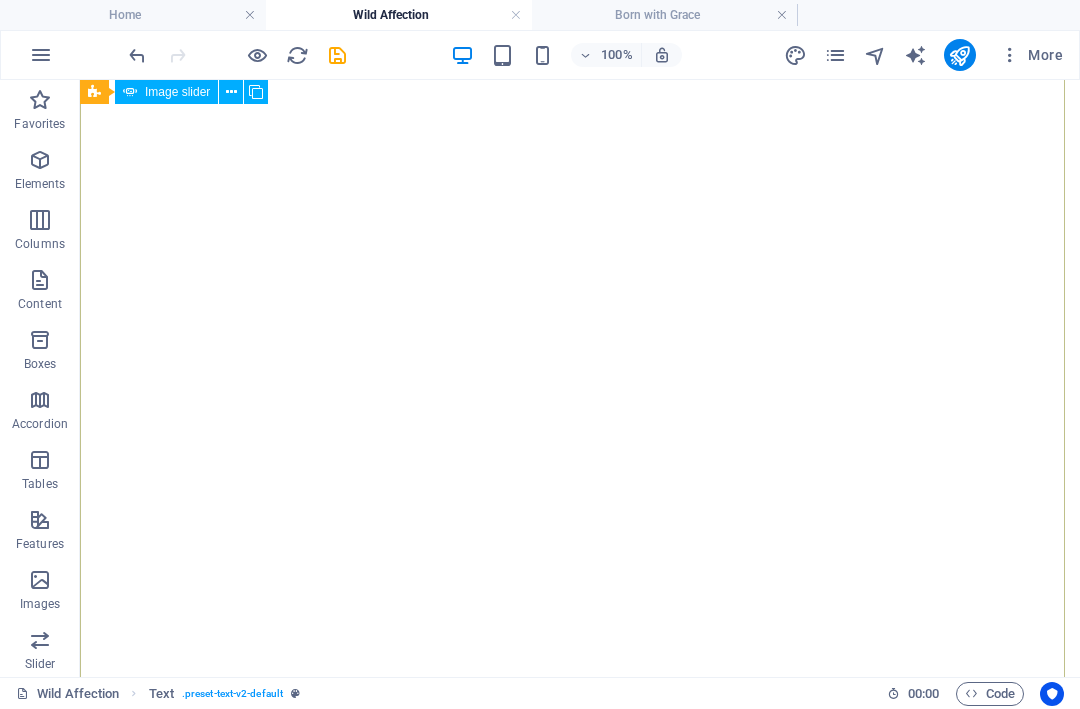 scroll, scrollTop: 405, scrollLeft: 0, axis: vertical 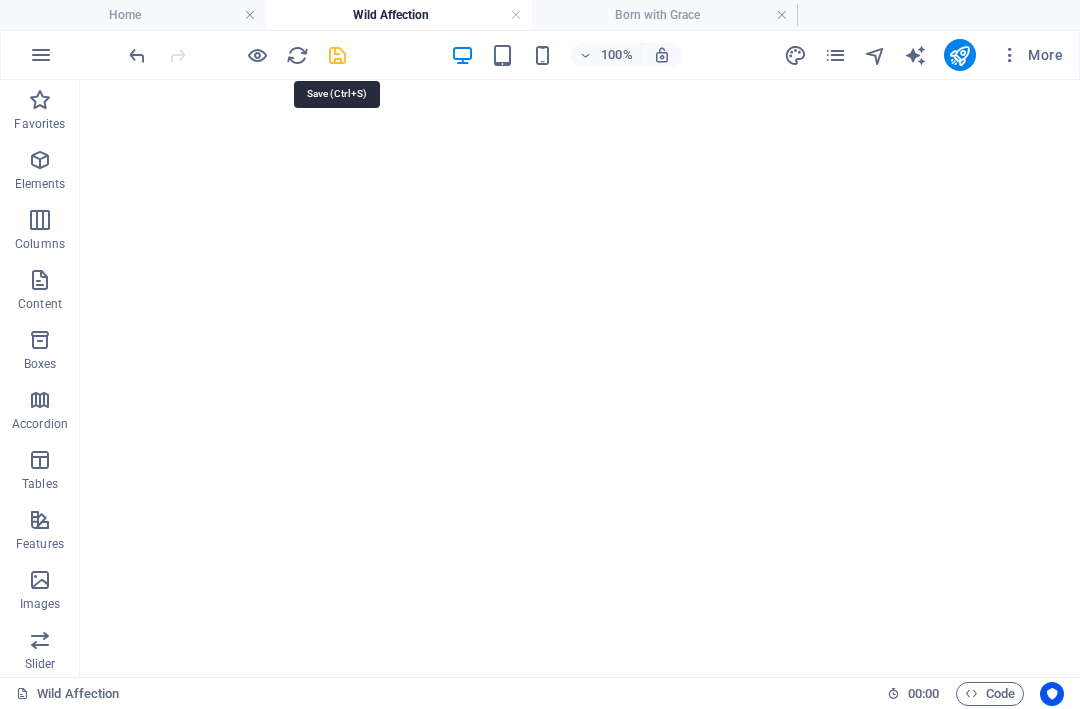 click at bounding box center [337, 55] 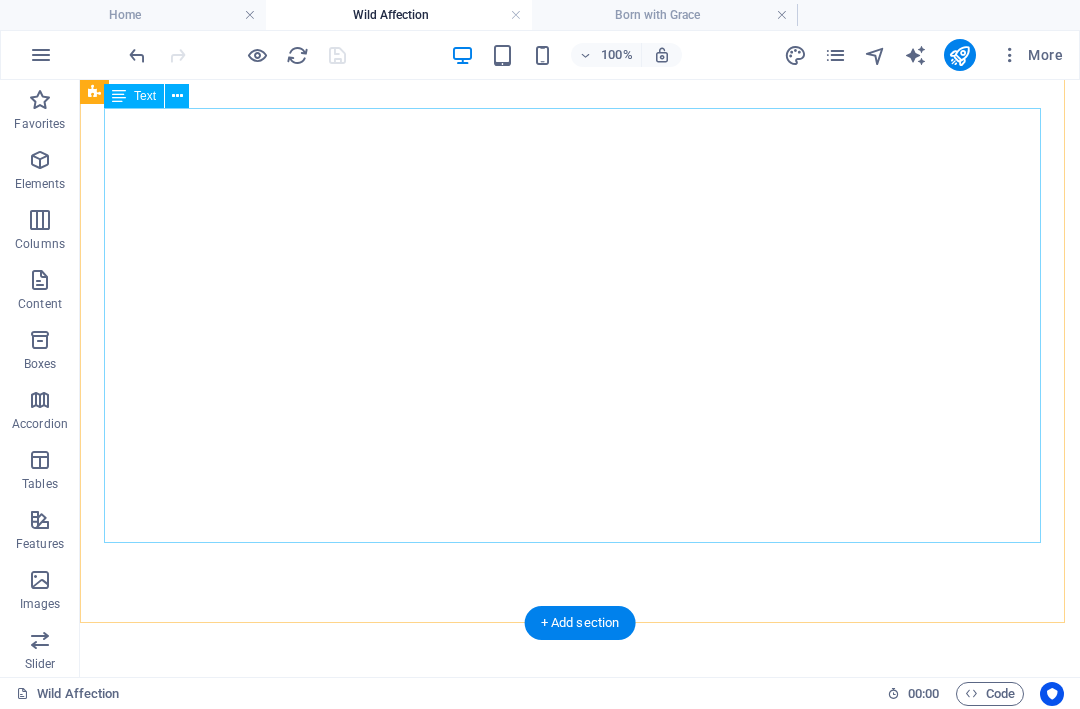 scroll, scrollTop: 2218, scrollLeft: 0, axis: vertical 